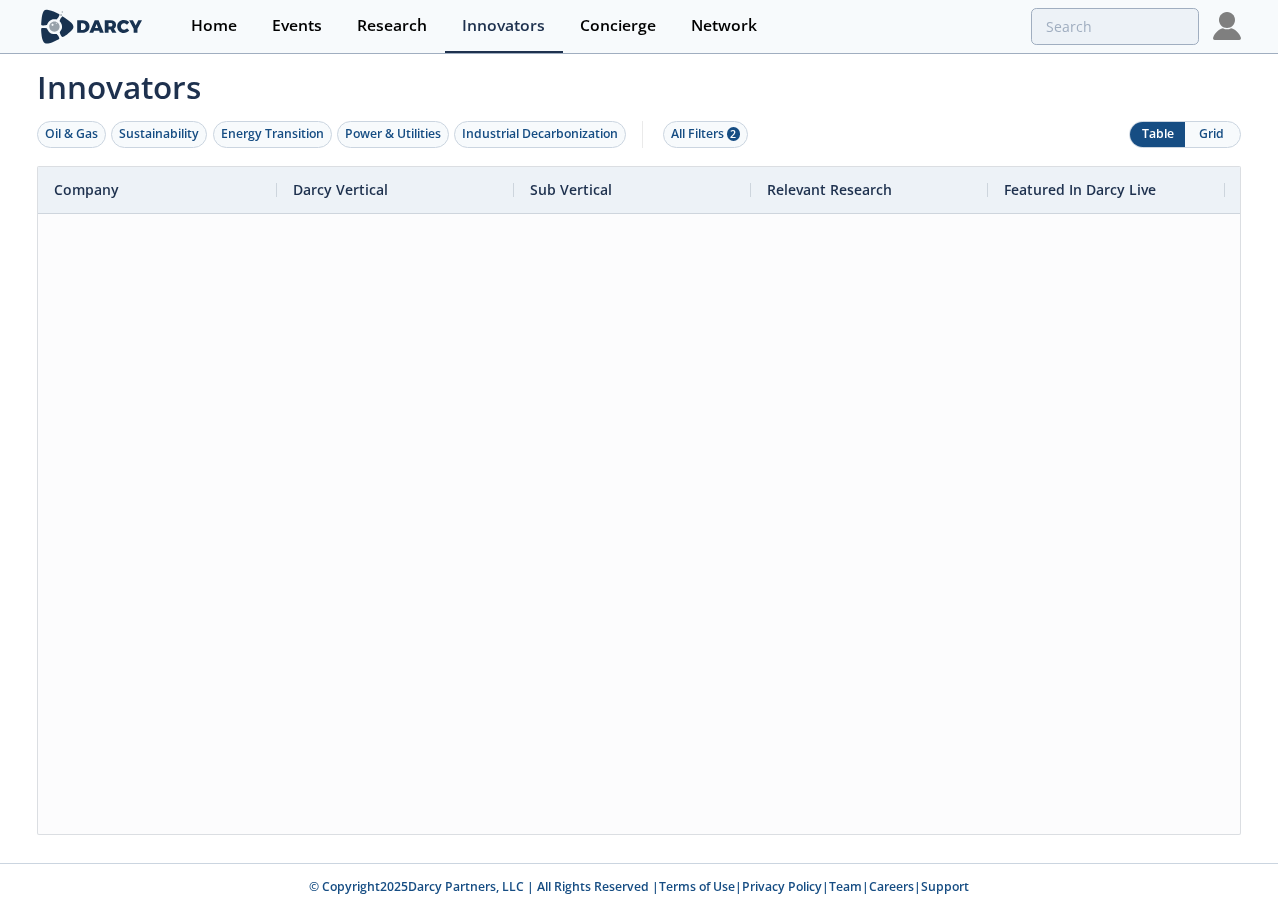 scroll, scrollTop: 0, scrollLeft: 0, axis: both 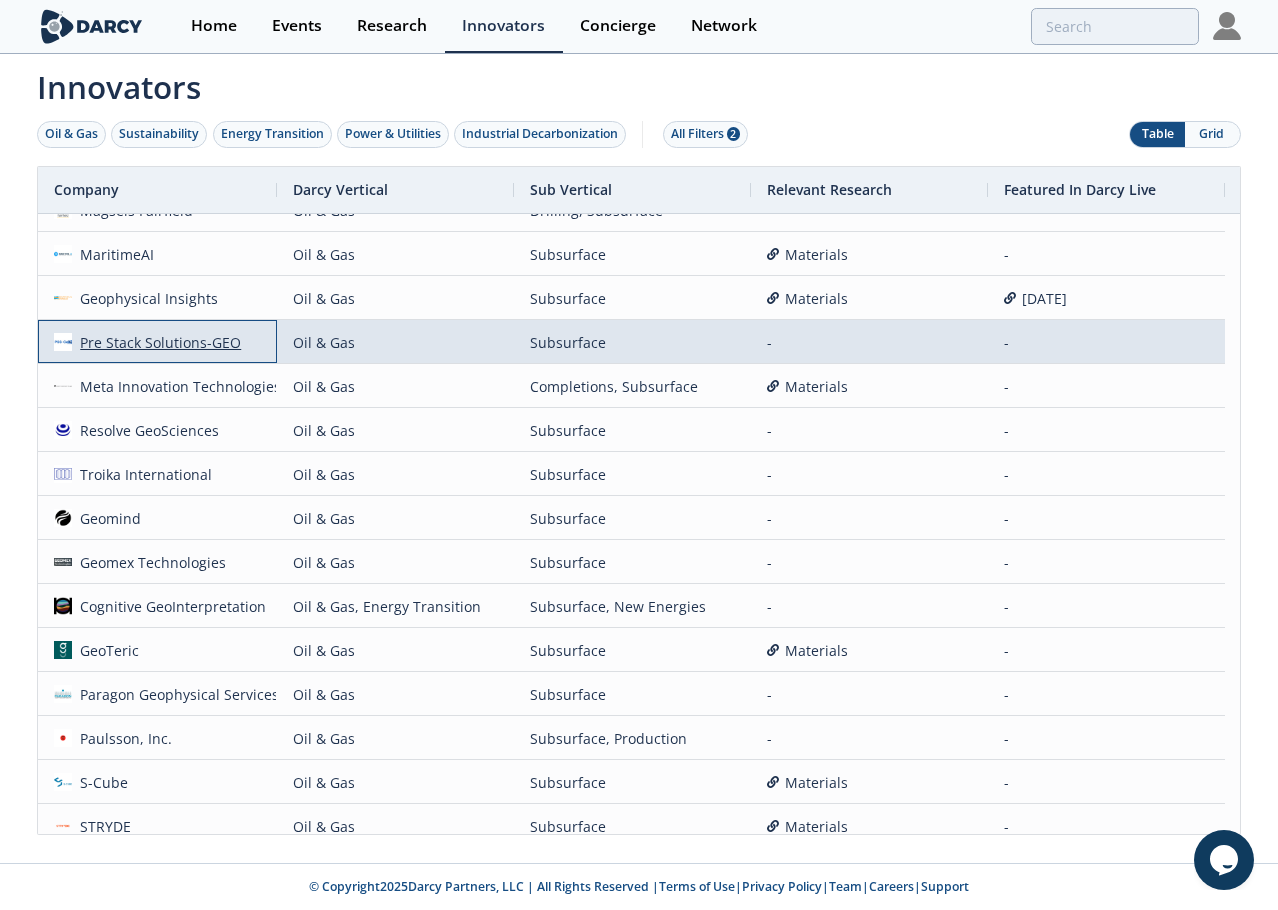 click on "Pre Stack Solutions-GEO" at bounding box center (157, 342) 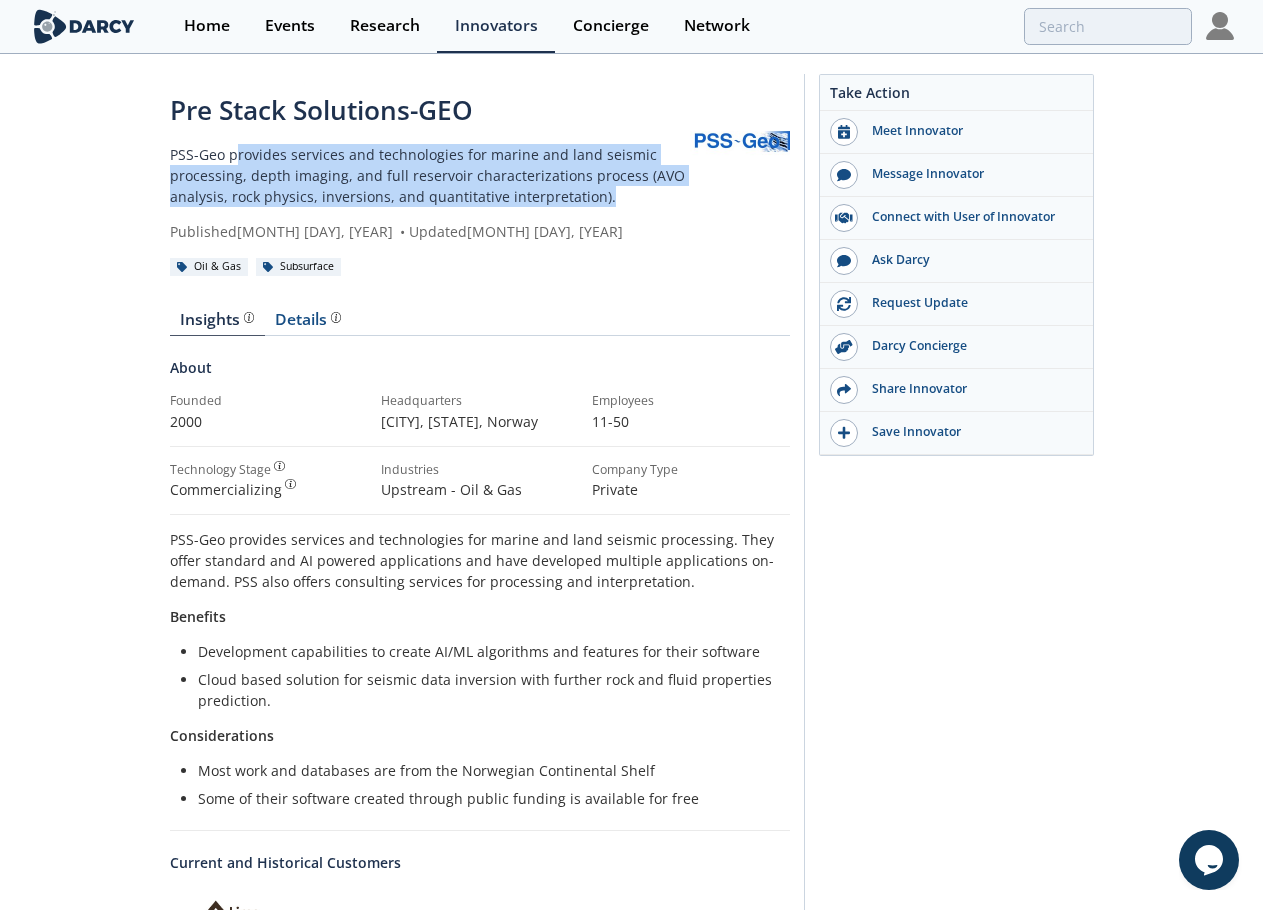 drag, startPoint x: 239, startPoint y: 150, endPoint x: 644, endPoint y: 204, distance: 408.58414 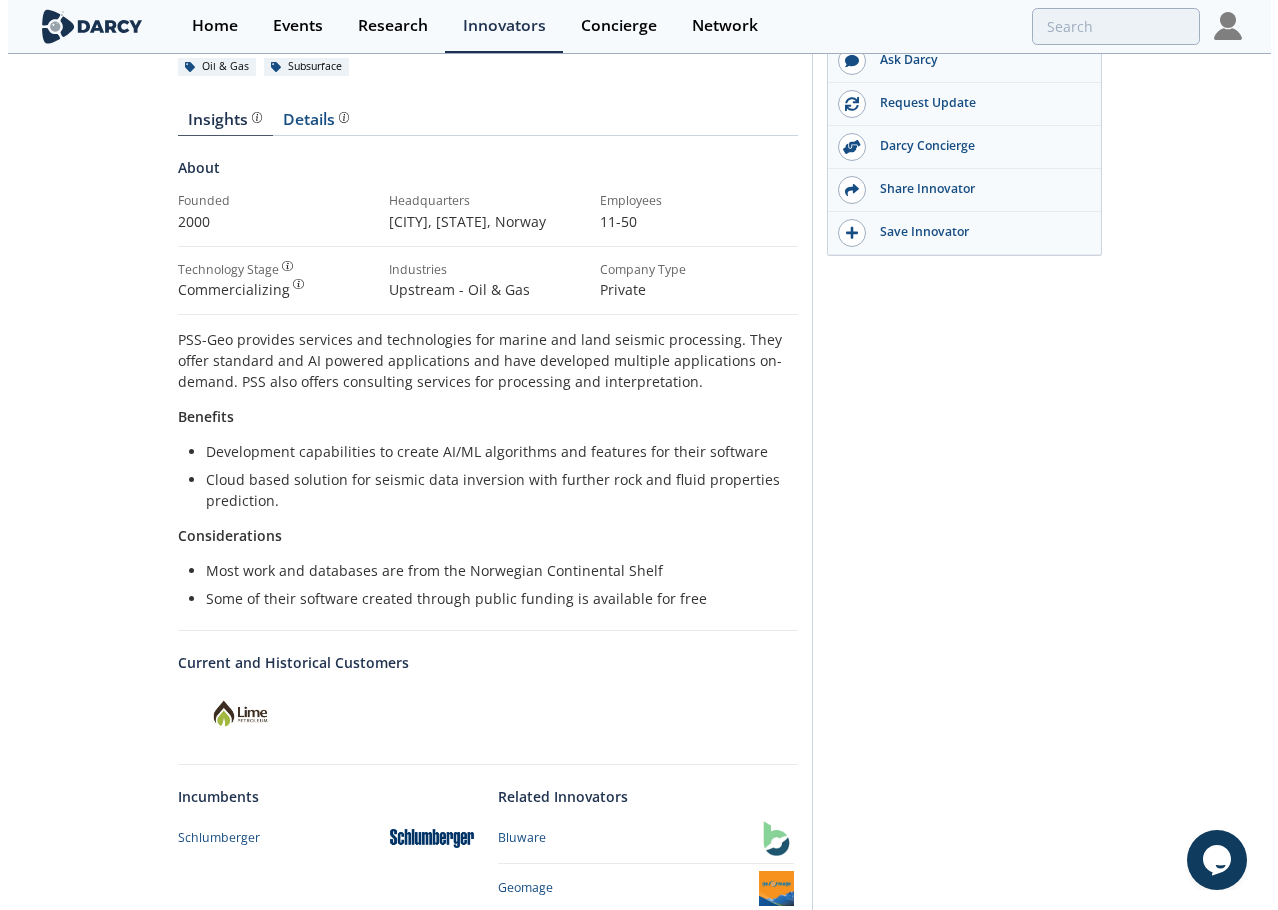 scroll, scrollTop: 0, scrollLeft: 0, axis: both 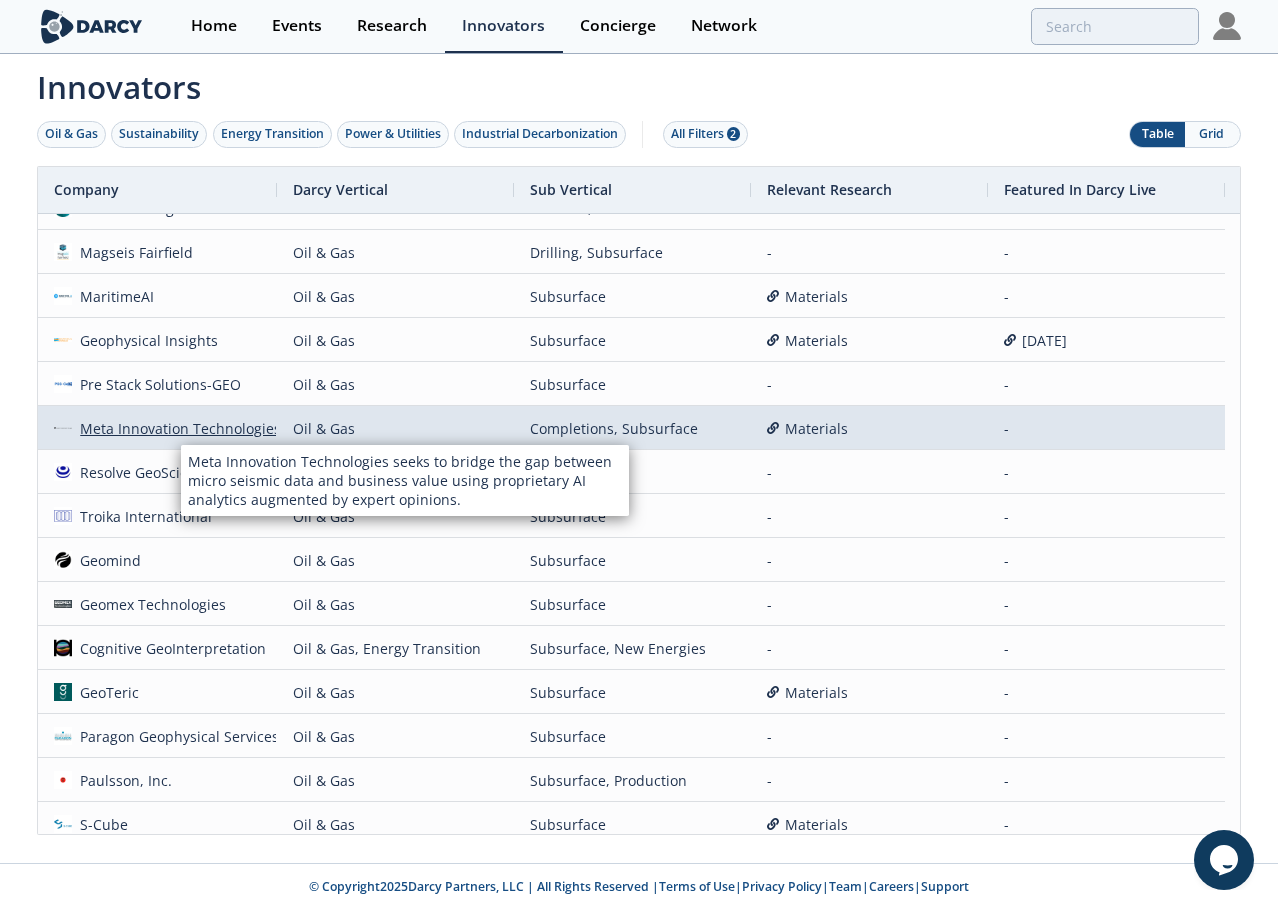 click on "Meta Innovation Technologies" at bounding box center [177, 428] 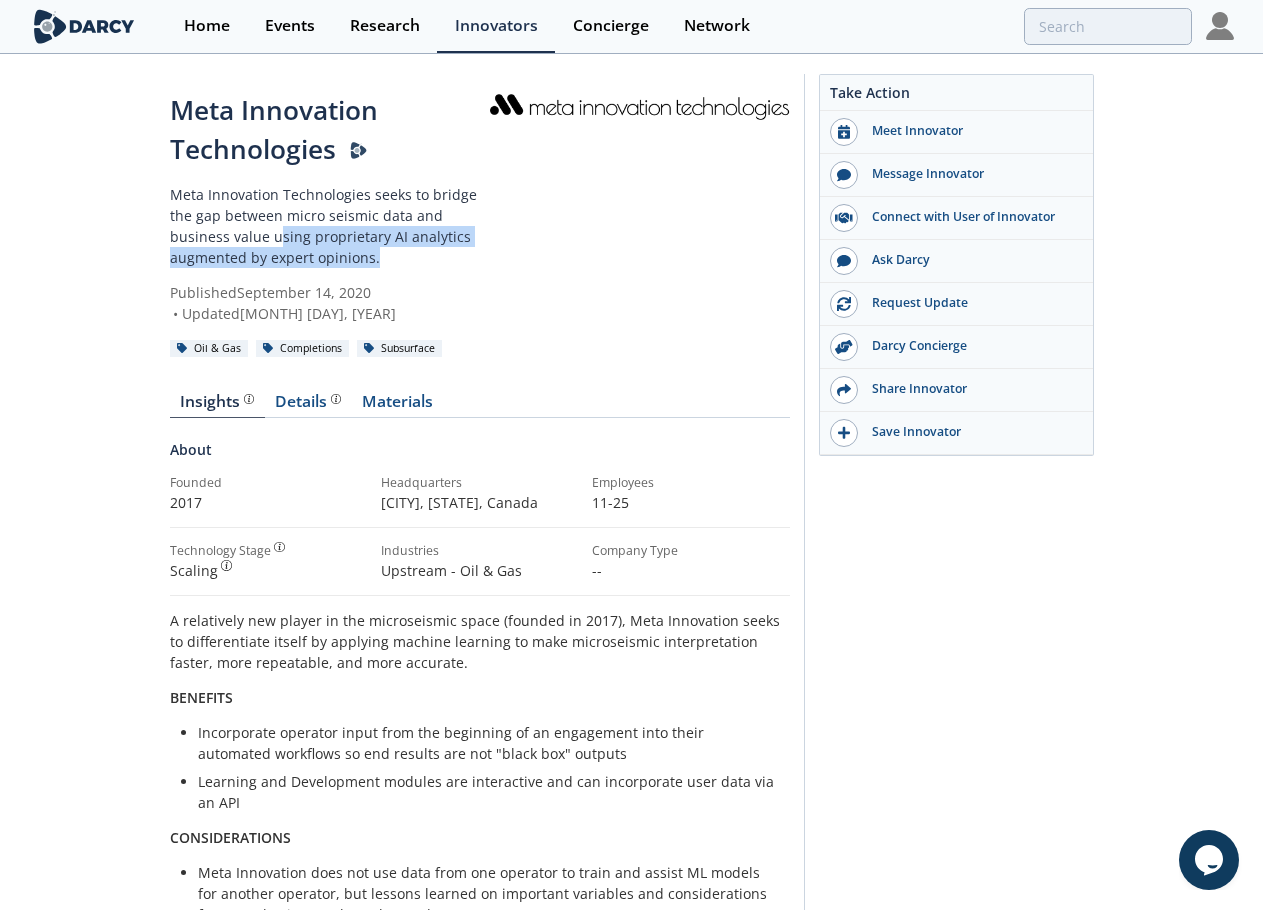 drag, startPoint x: 279, startPoint y: 237, endPoint x: 402, endPoint y: 257, distance: 124.61541 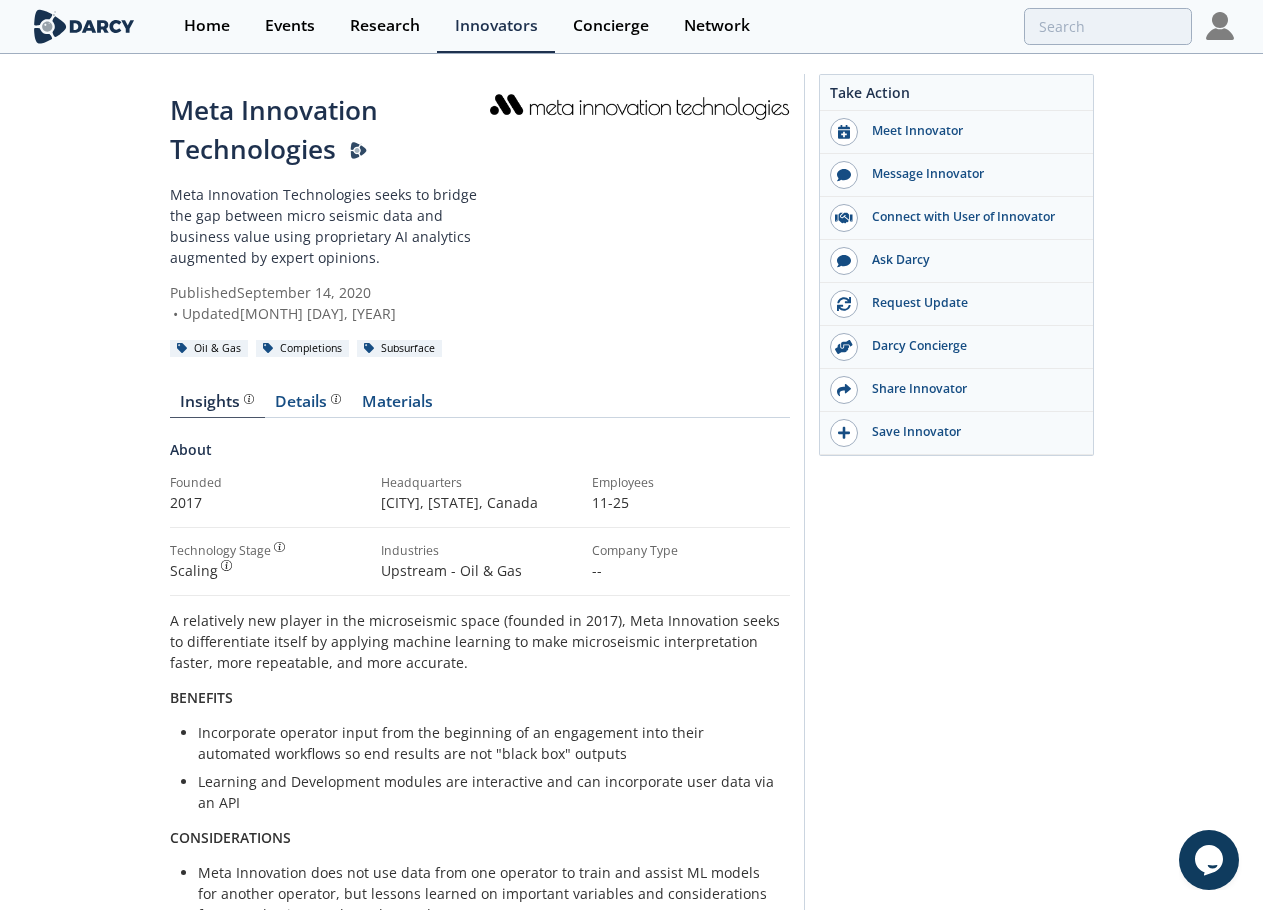 click on "Published [MONTH] [DAY], [YEAR]
•
Updated  [MONTH] [DAY], [YEAR]" at bounding box center [330, 207] 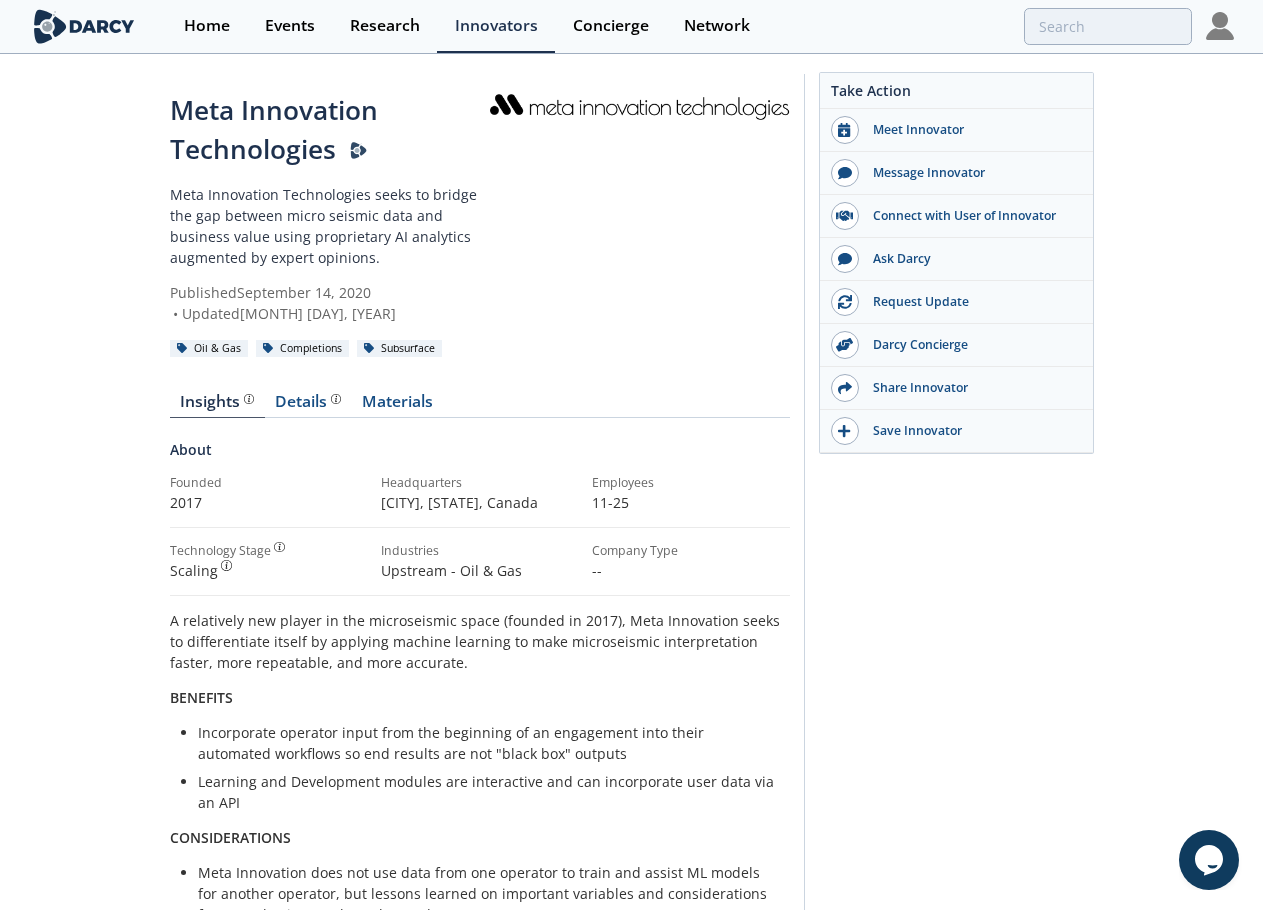 scroll, scrollTop: 100, scrollLeft: 0, axis: vertical 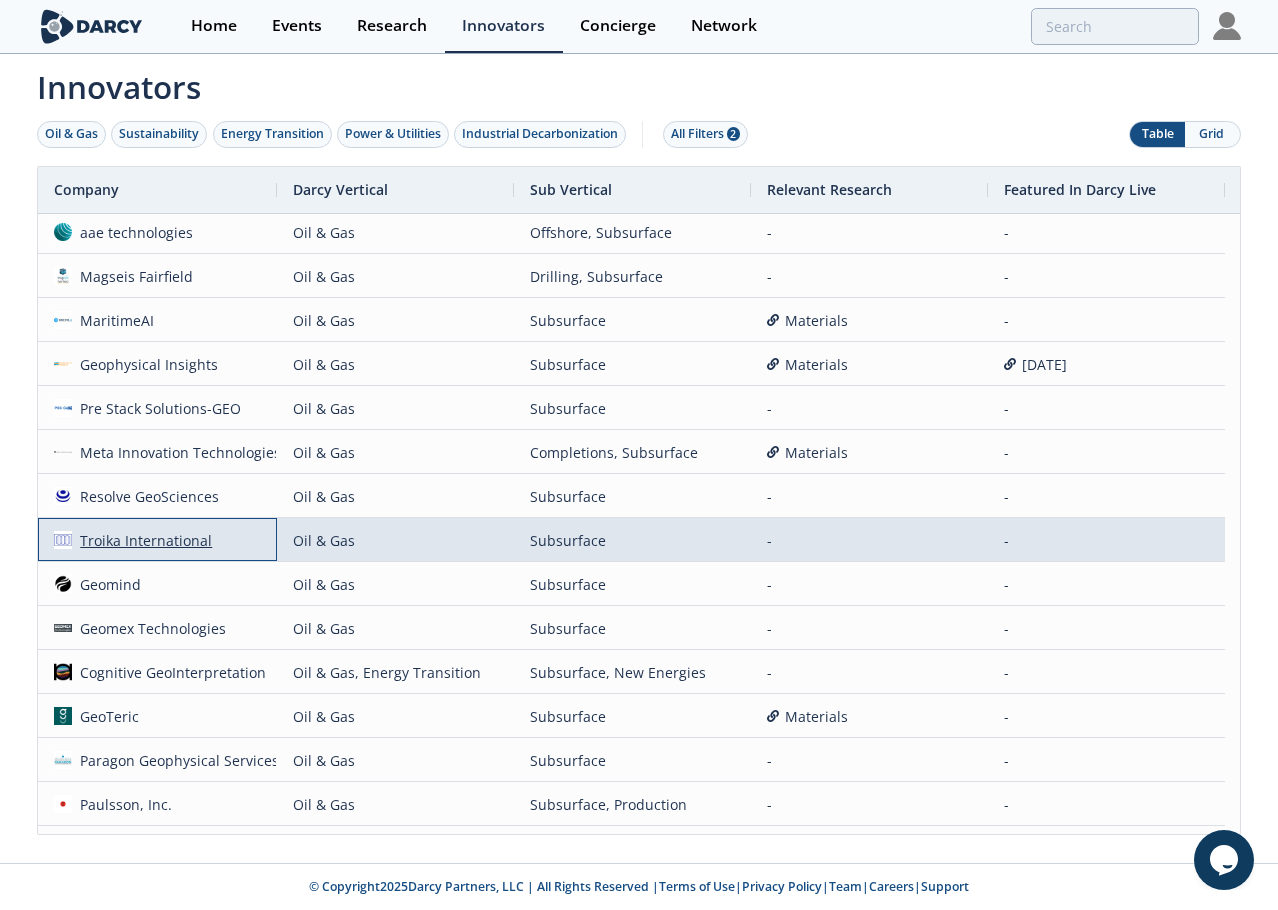 click on "Troika International" at bounding box center (142, 540) 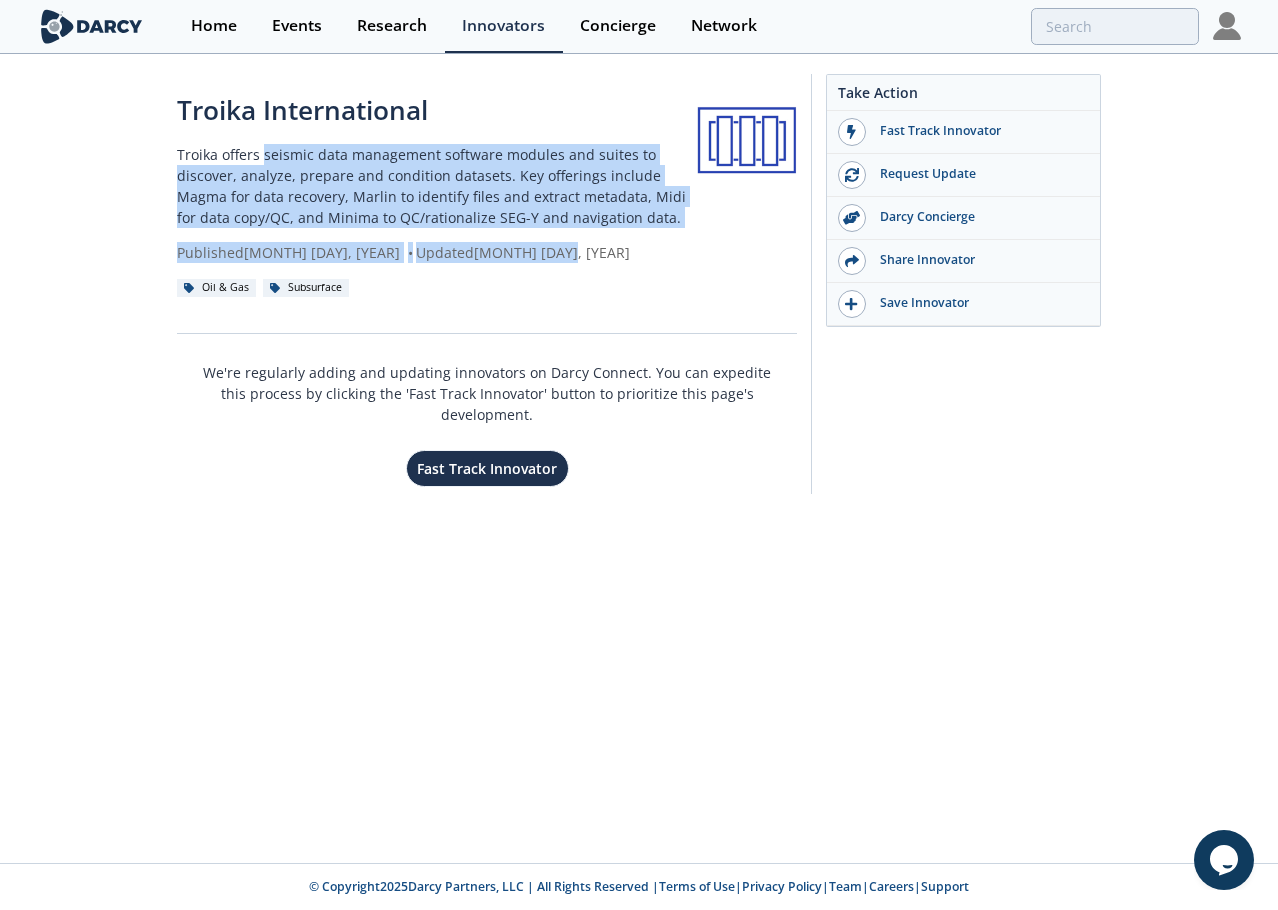 drag, startPoint x: 262, startPoint y: 151, endPoint x: 647, endPoint y: 234, distance: 393.84515 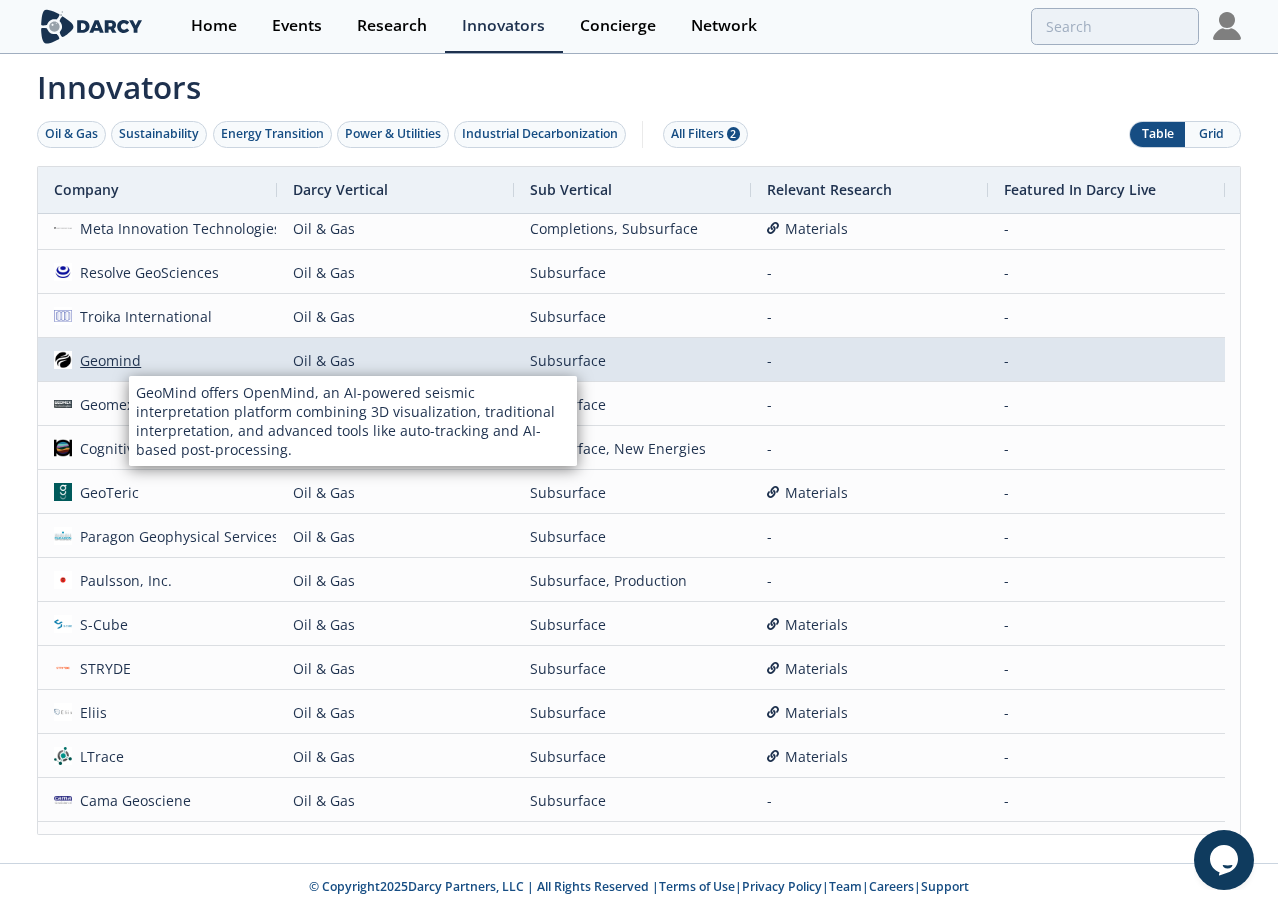 click on "Geomind" at bounding box center (107, 360) 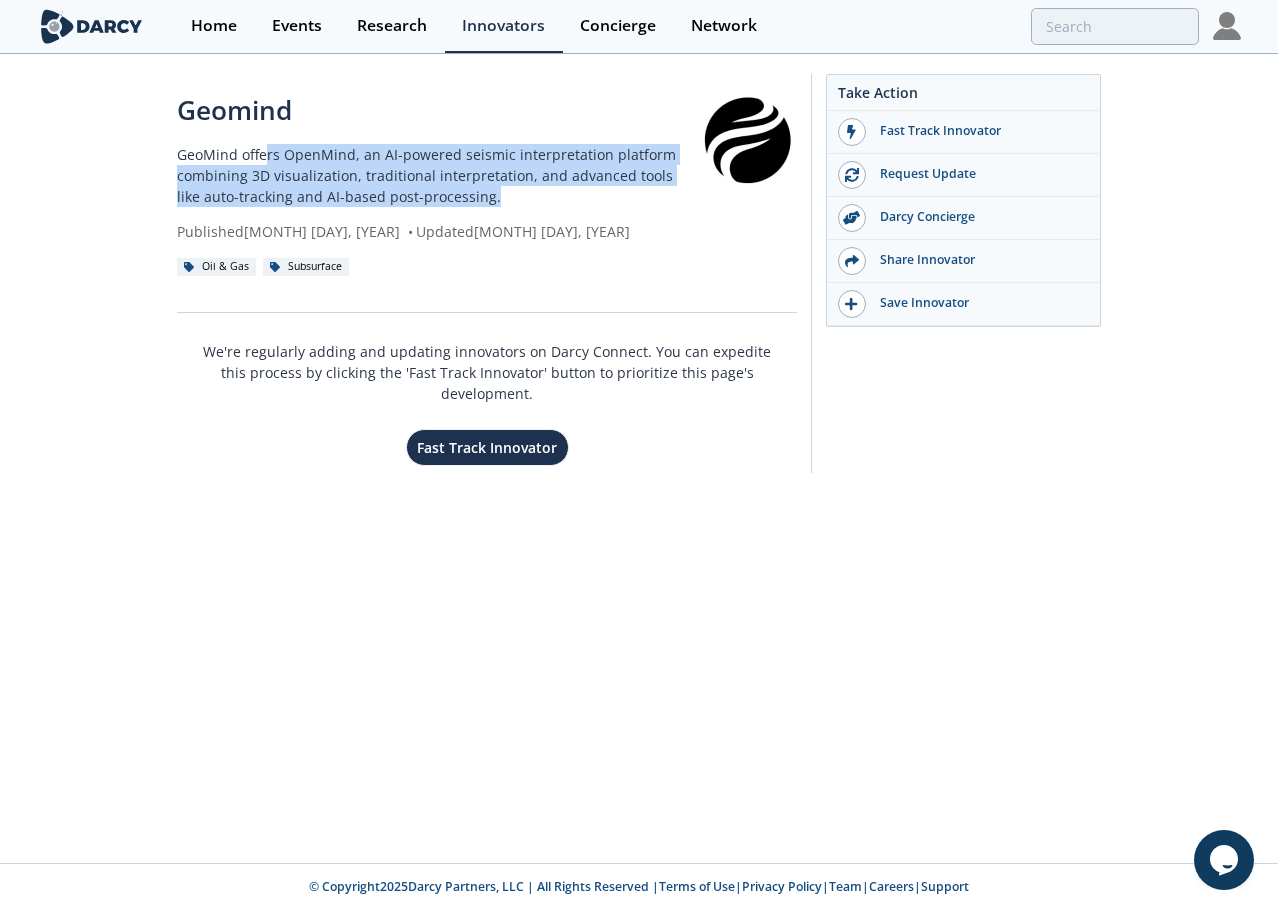 drag, startPoint x: 266, startPoint y: 153, endPoint x: 502, endPoint y: 200, distance: 240.63458 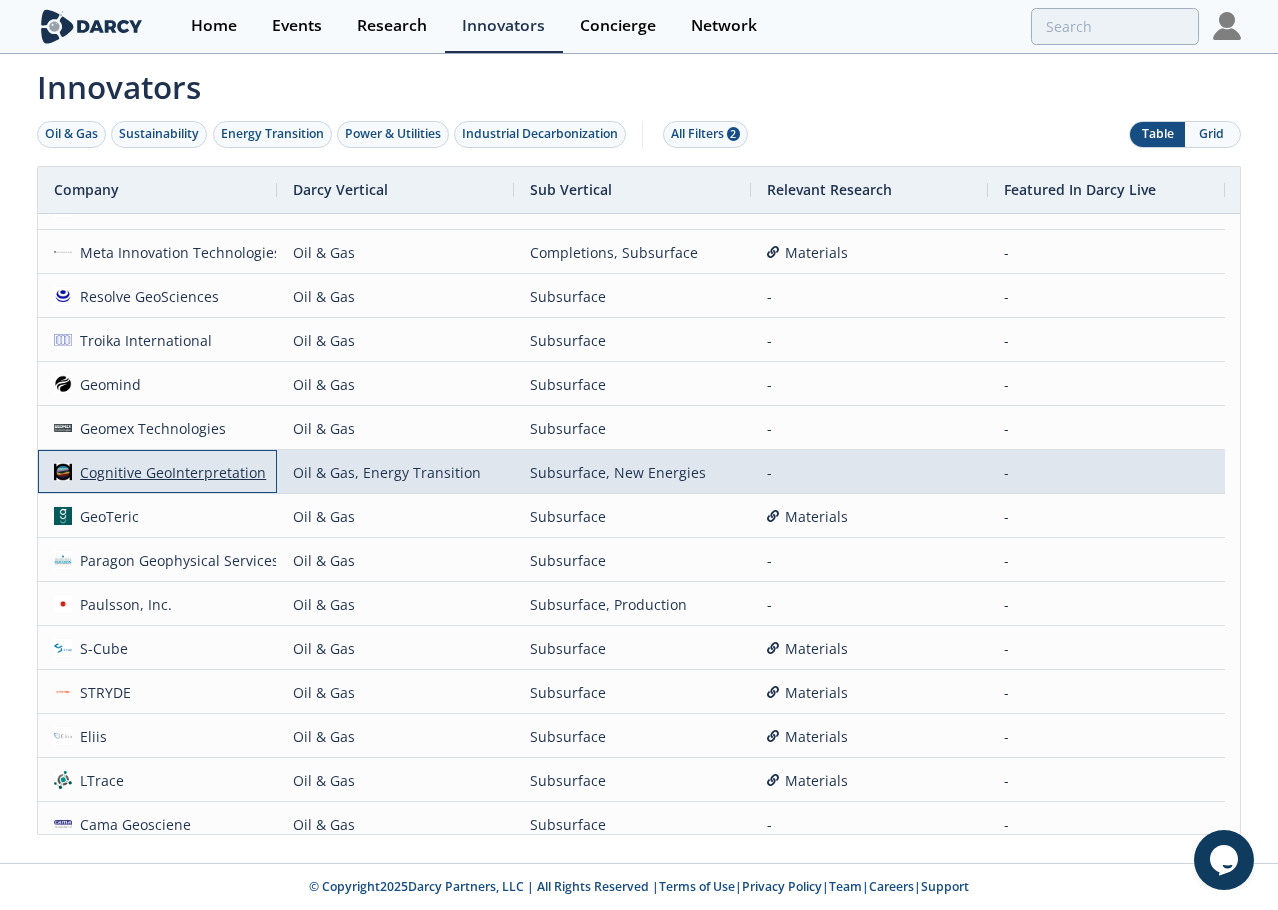 click on "Cognitive GeoInterpretation" at bounding box center (169, 472) 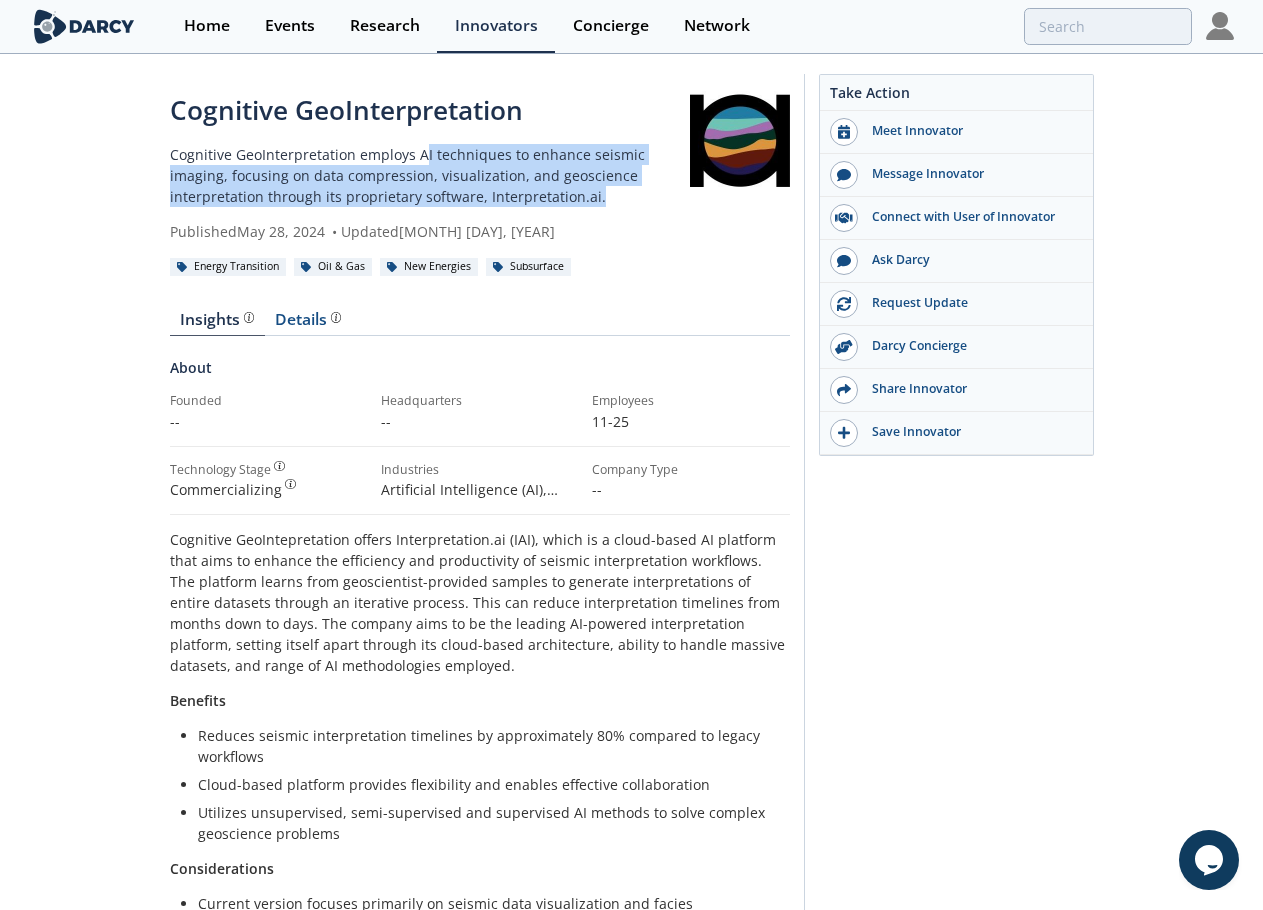 drag, startPoint x: 423, startPoint y: 154, endPoint x: 599, endPoint y: 187, distance: 179.06703 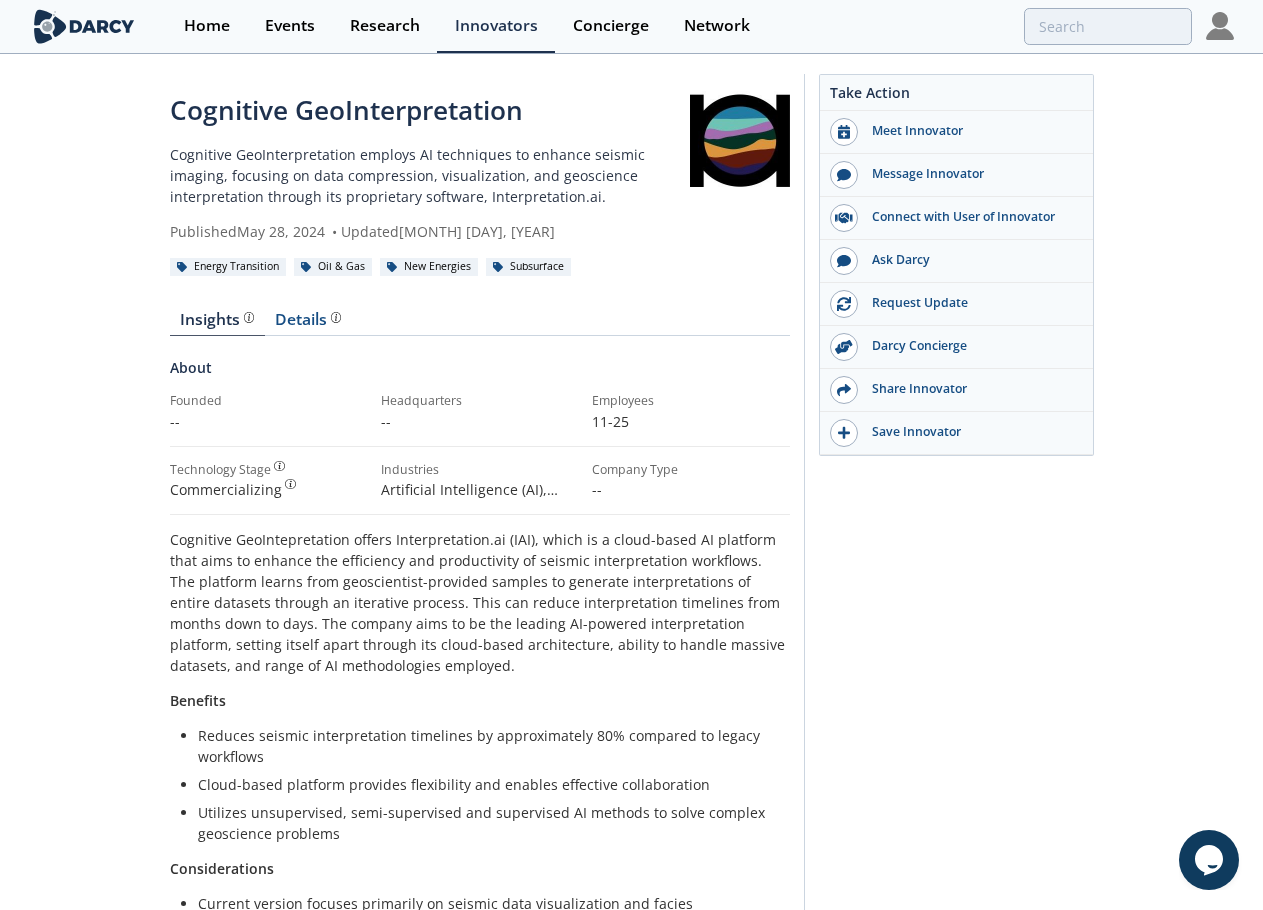drag, startPoint x: 917, startPoint y: 635, endPoint x: 769, endPoint y: 512, distance: 192.4396 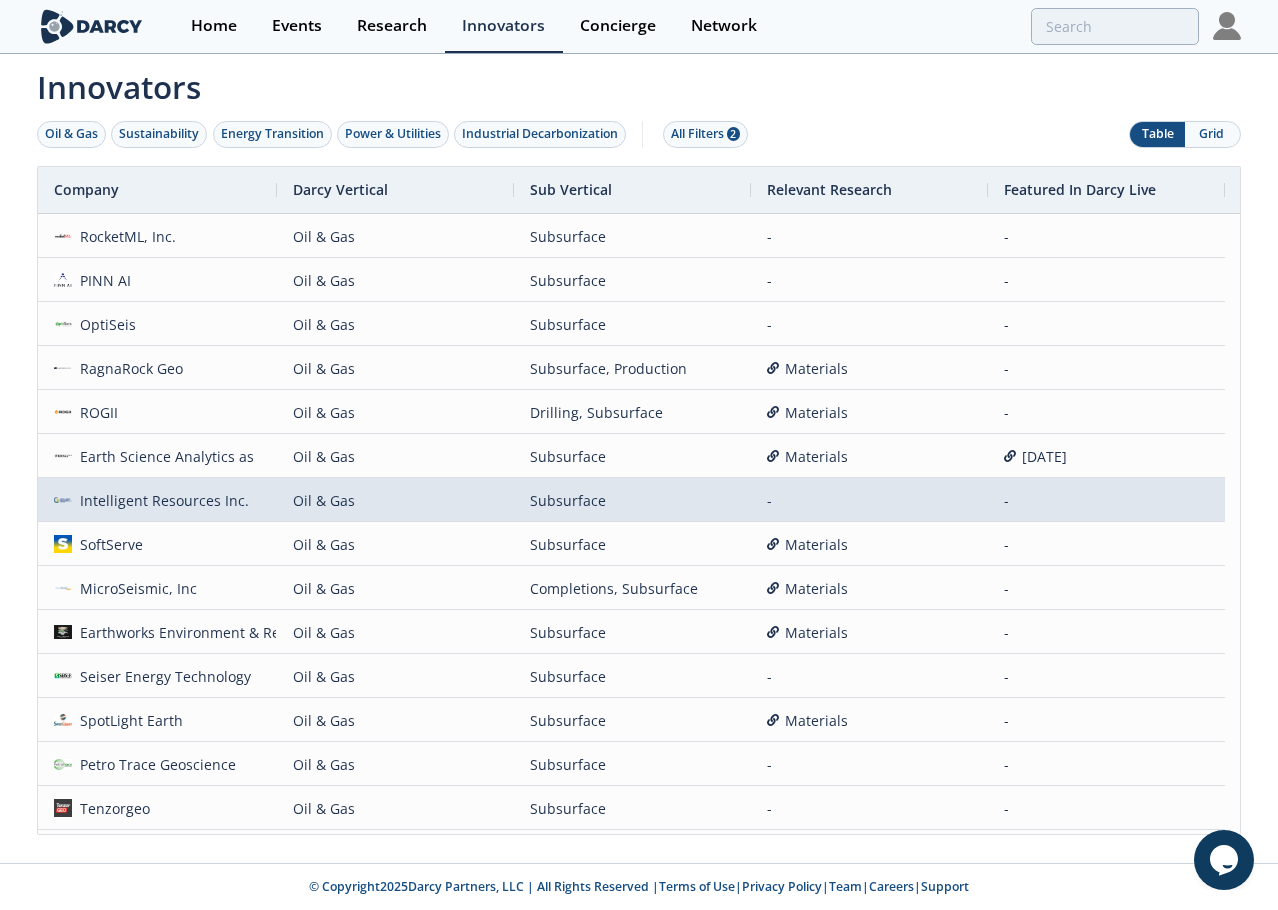 scroll, scrollTop: 200, scrollLeft: 0, axis: vertical 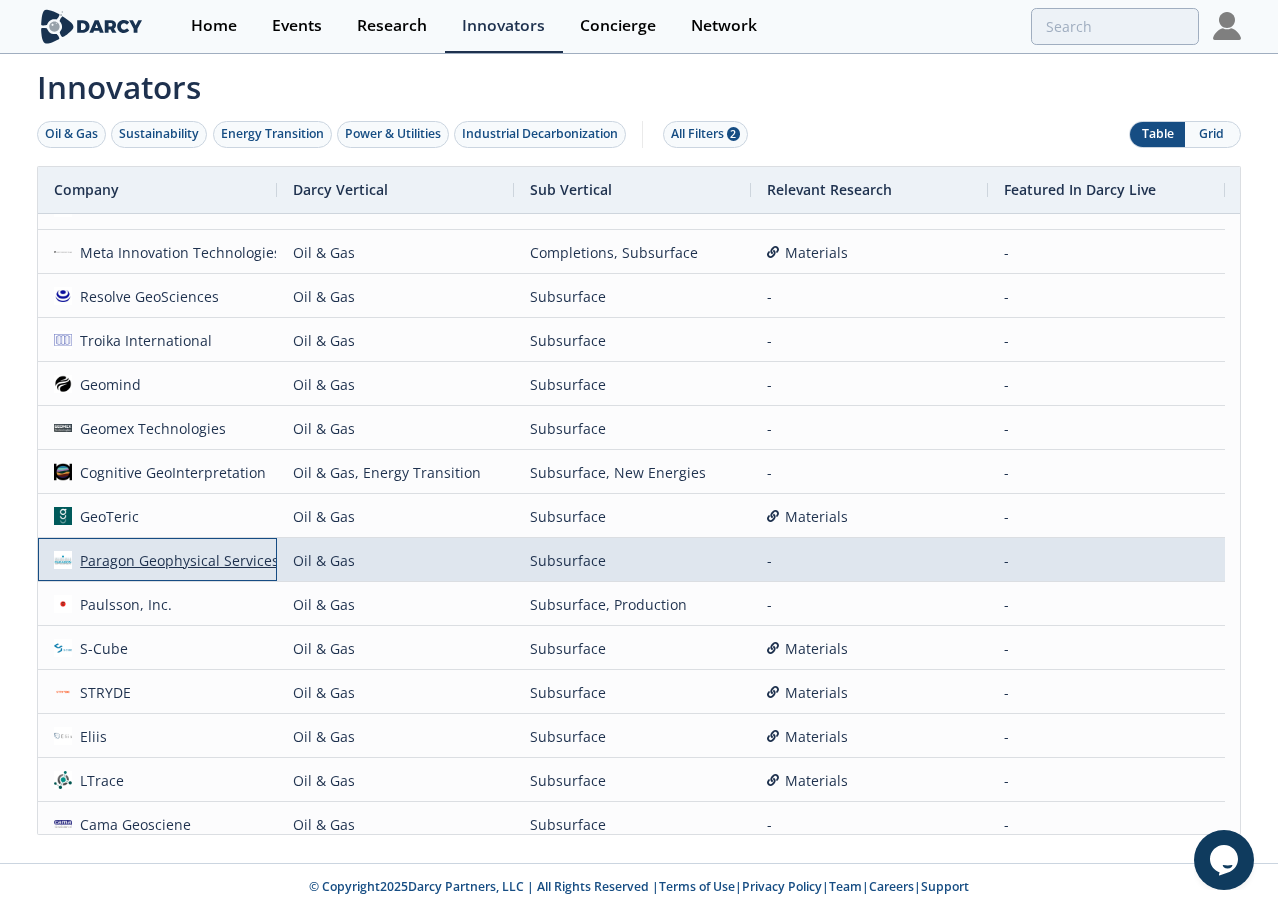 click on "Paragon Geophysical Services, Inc." at bounding box center (192, 560) 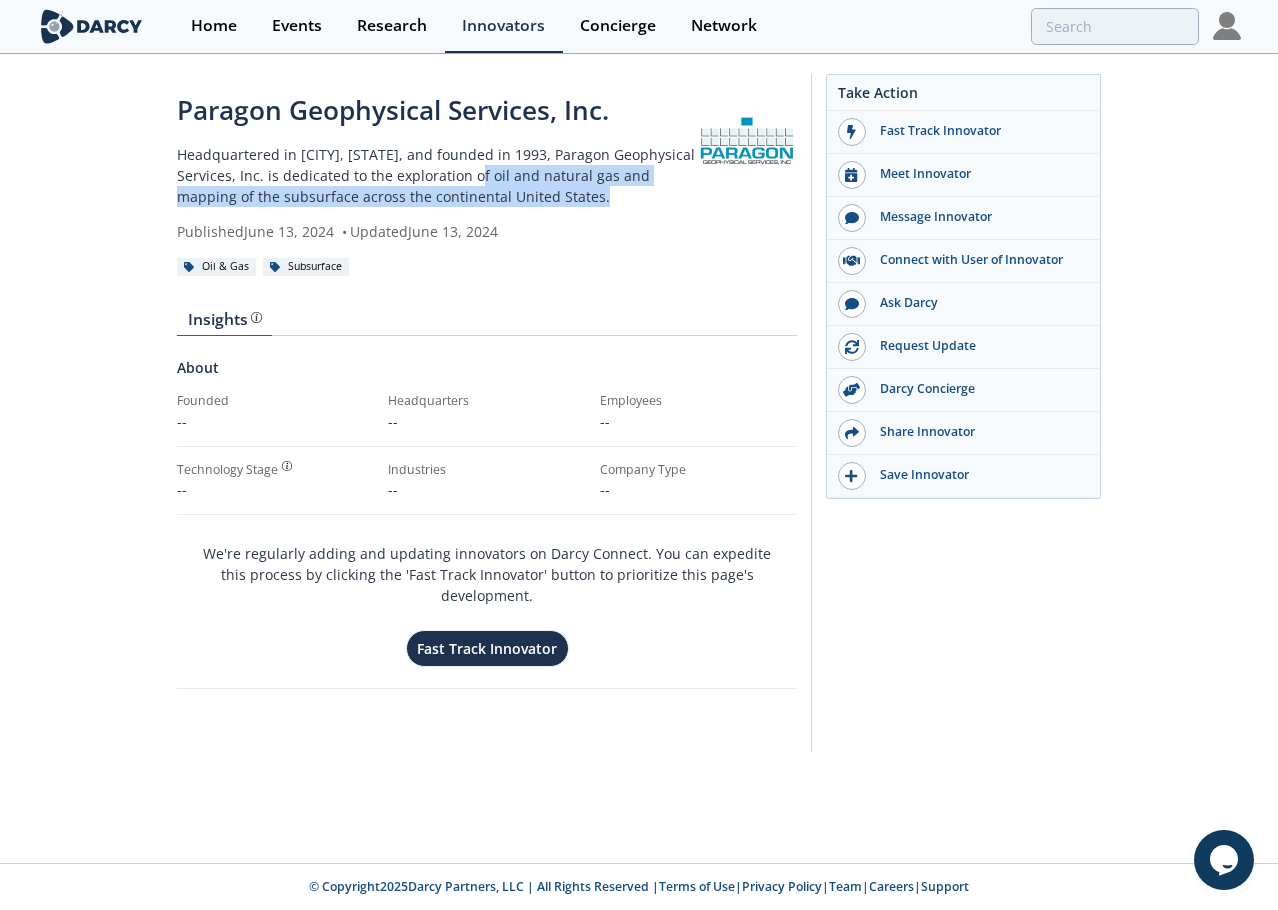 drag, startPoint x: 473, startPoint y: 171, endPoint x: 581, endPoint y: 196, distance: 110.85576 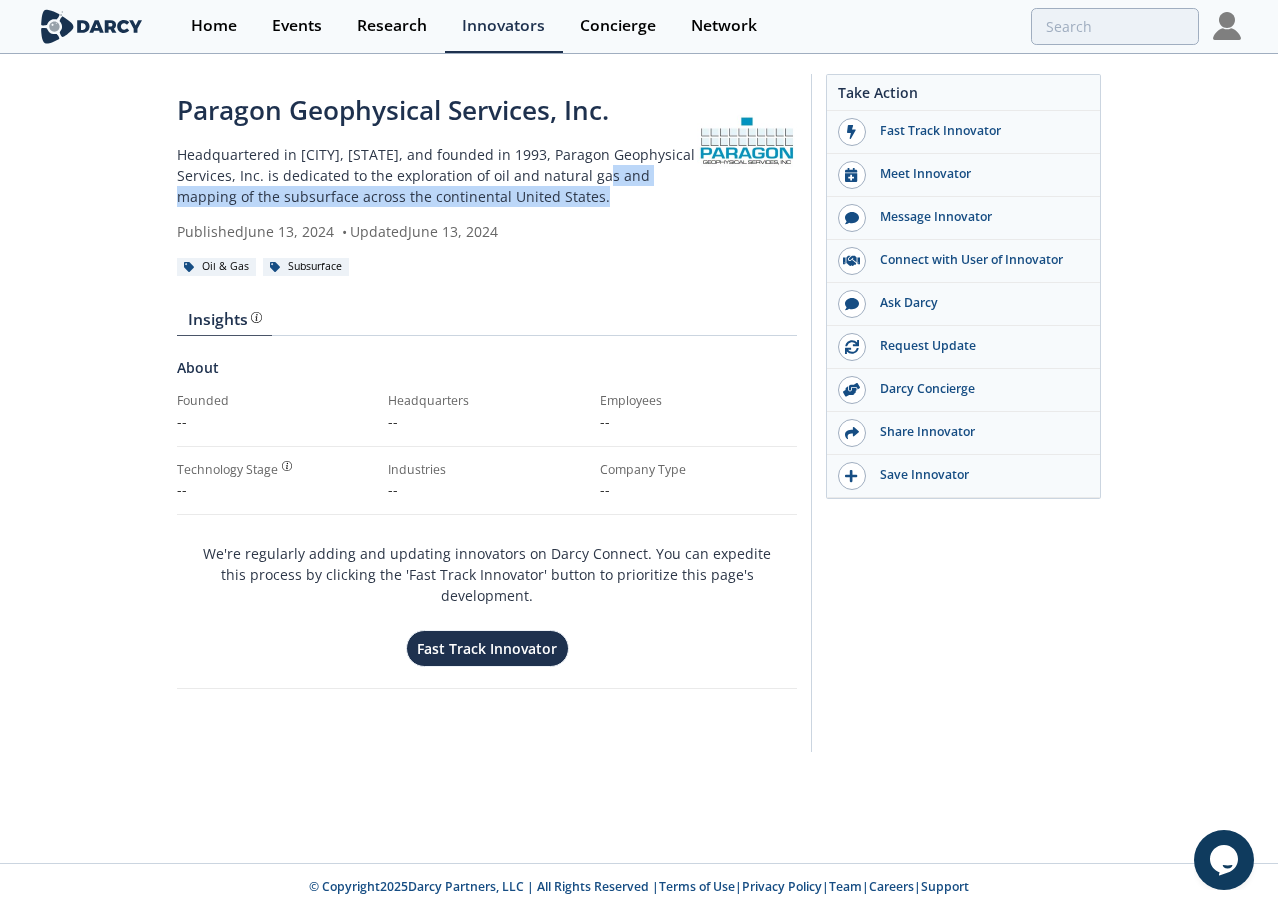 drag, startPoint x: 598, startPoint y: 174, endPoint x: 611, endPoint y: 195, distance: 24.698177 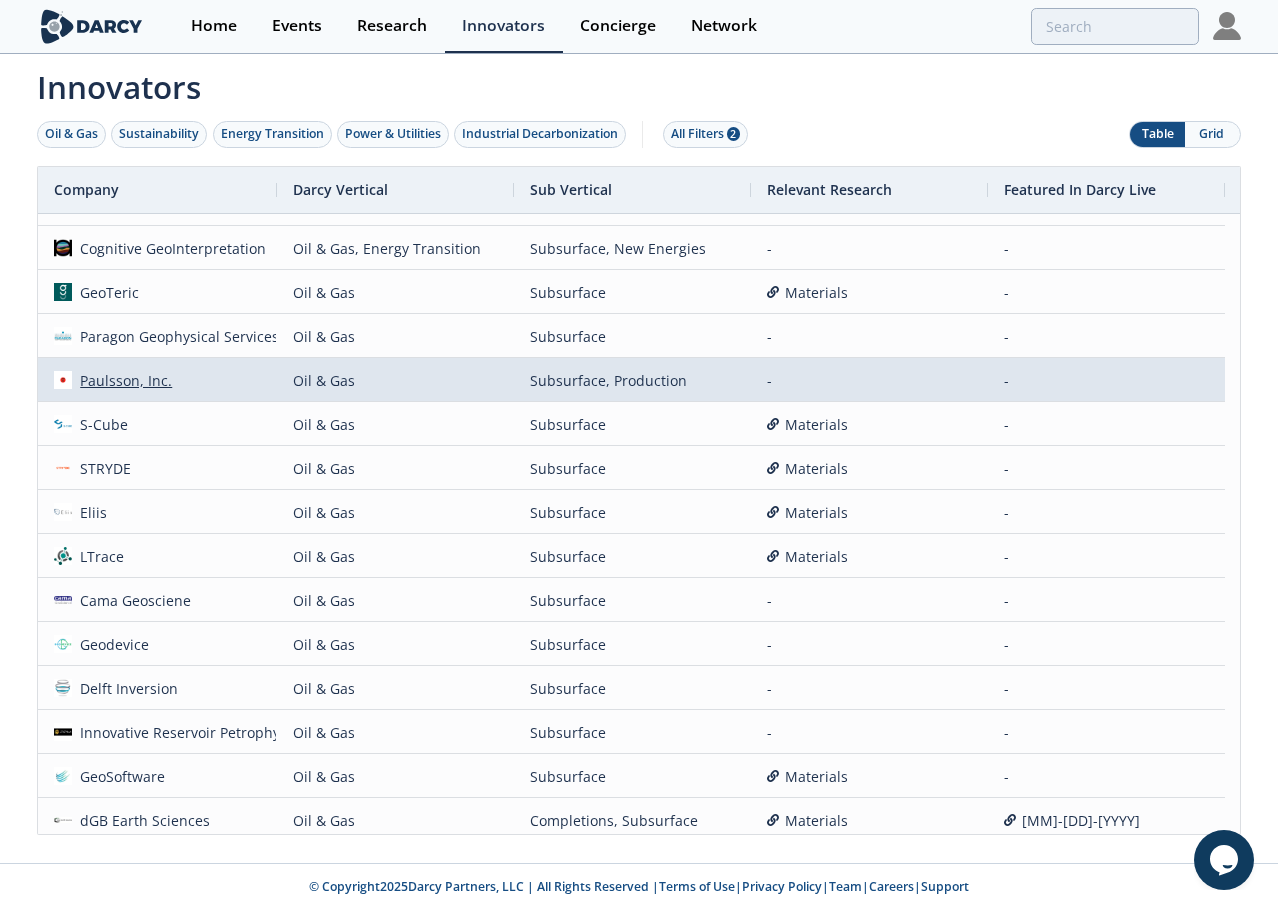 click on "Paulsson, Inc." at bounding box center [122, 380] 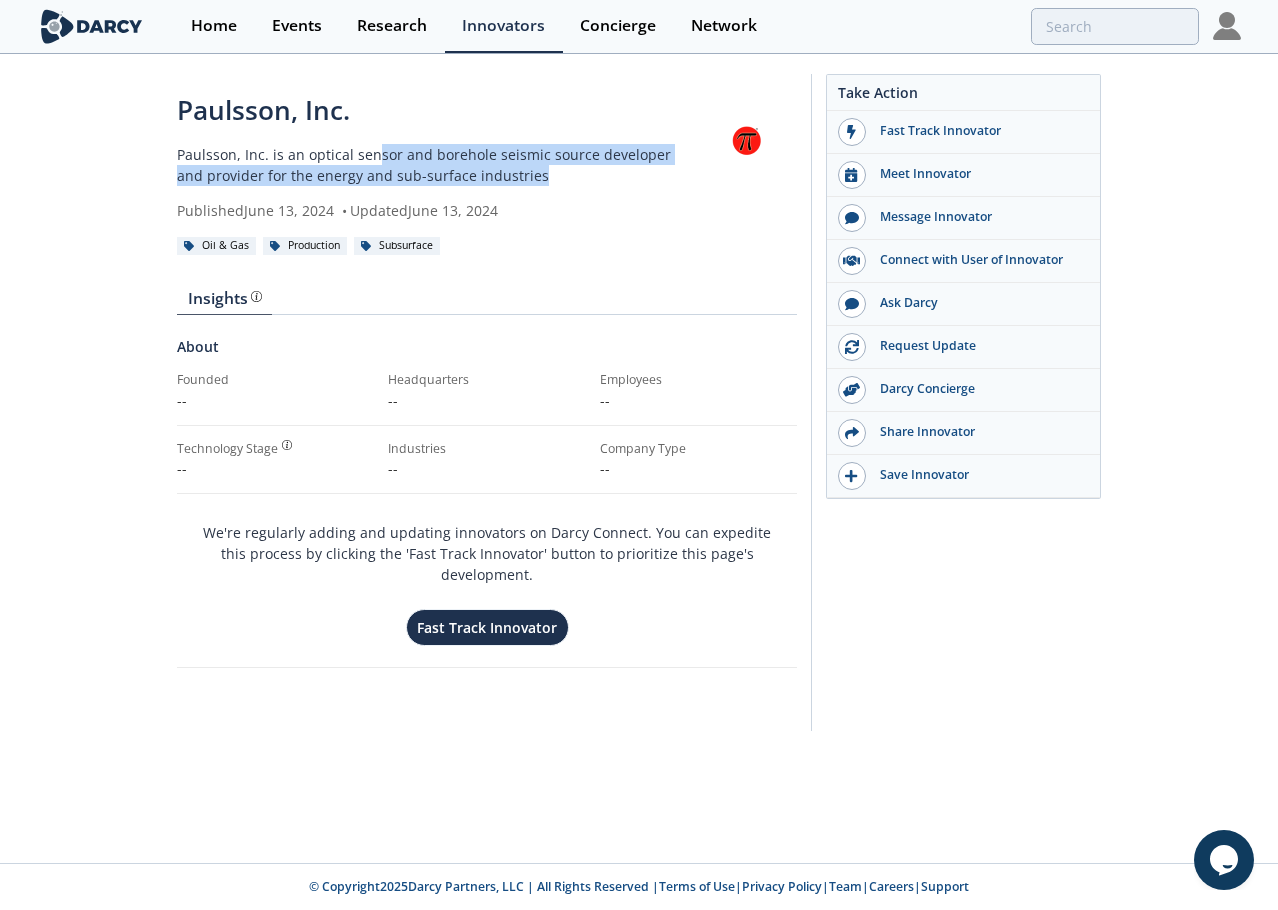 drag, startPoint x: 376, startPoint y: 157, endPoint x: 556, endPoint y: 171, distance: 180.54362 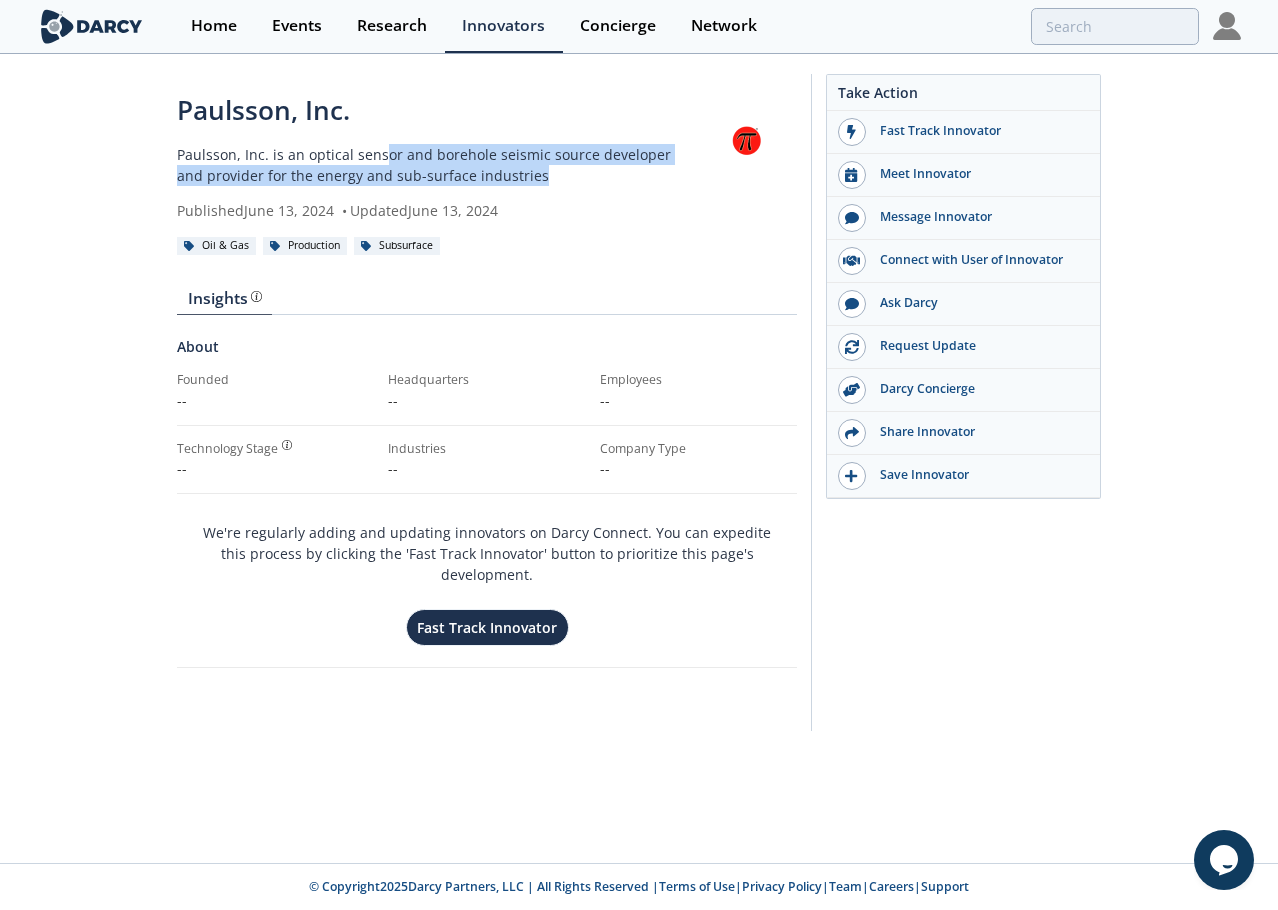 drag, startPoint x: 538, startPoint y: 176, endPoint x: 376, endPoint y: 143, distance: 165.32695 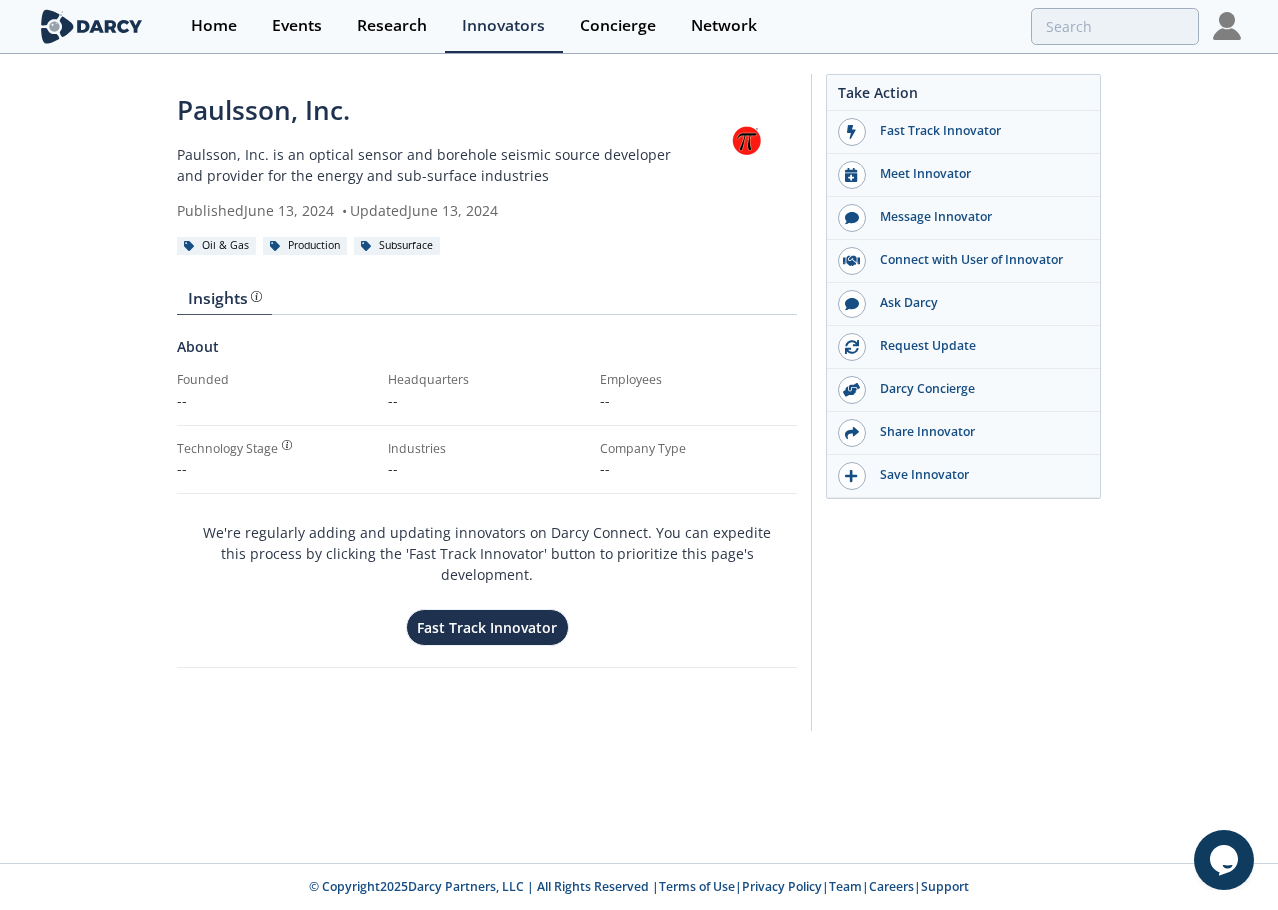 click on "Paulsson, Inc.
Paulsson, Inc. is an optical sensor and borehole seismic source developer and provider for the energy and sub-surface industries
Published  [DATE]
•
Updated  [DATE]" at bounding box center (437, 156) 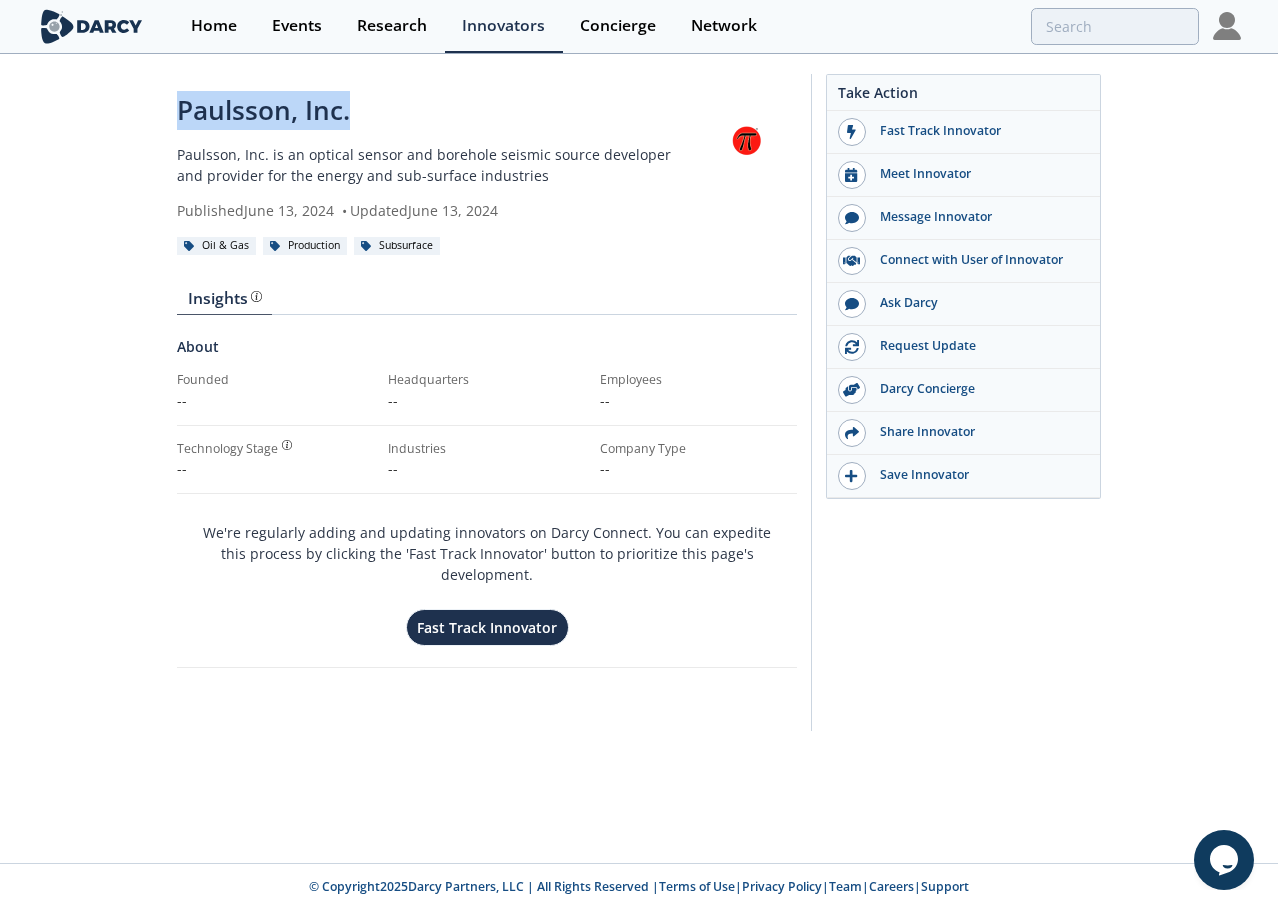 drag, startPoint x: 169, startPoint y: 105, endPoint x: 381, endPoint y: 110, distance: 212.05896 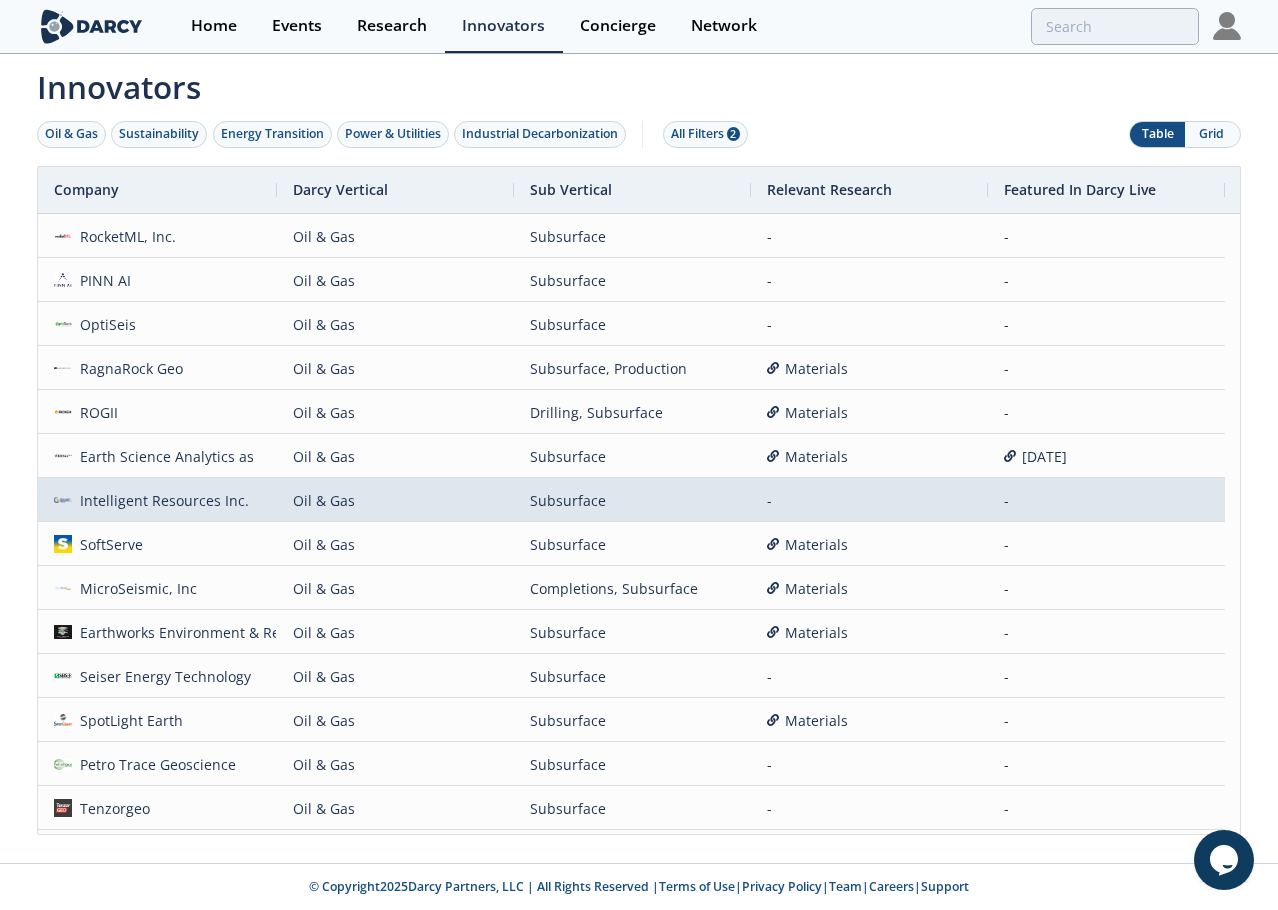 scroll, scrollTop: 300, scrollLeft: 0, axis: vertical 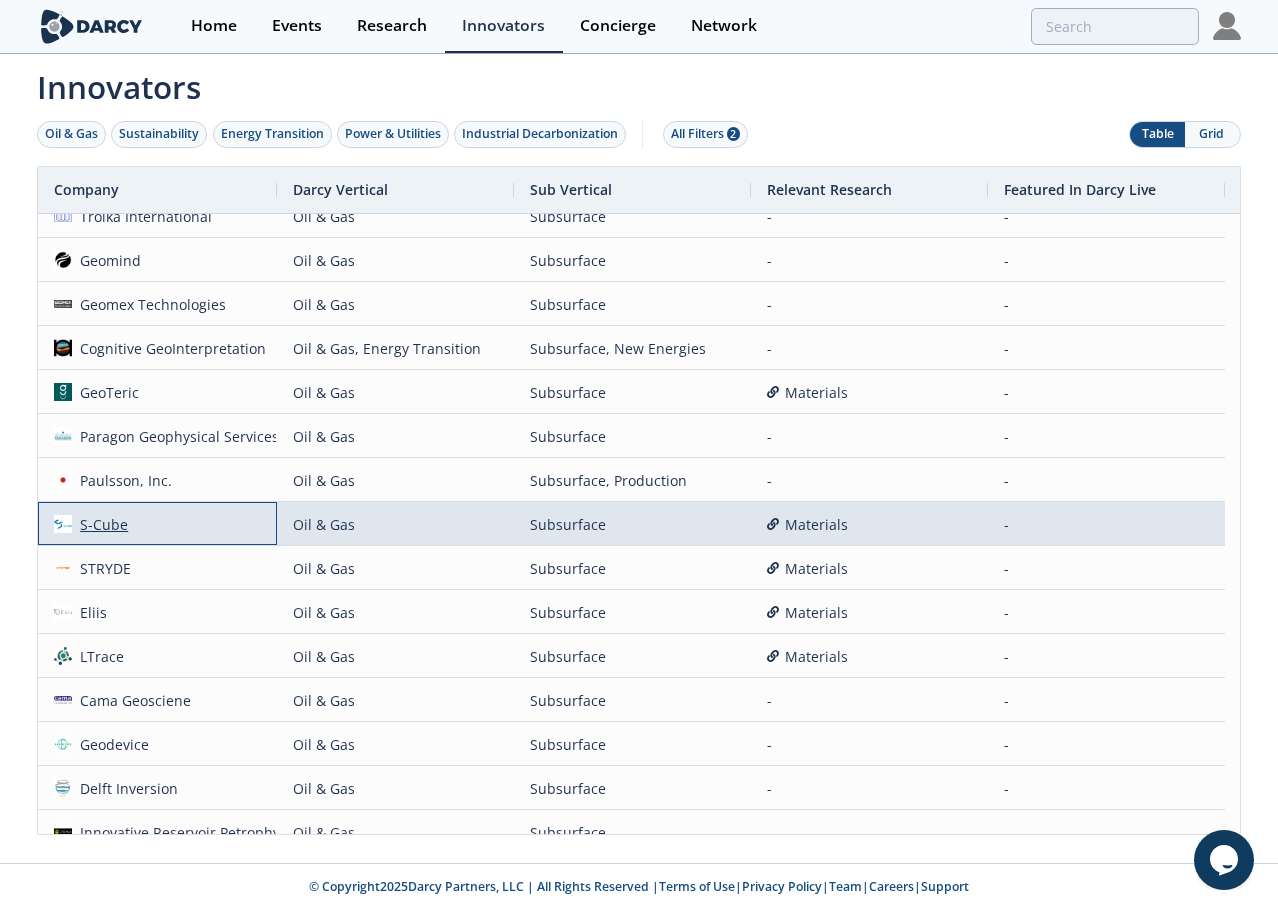 click on "S-Cube" at bounding box center [100, 524] 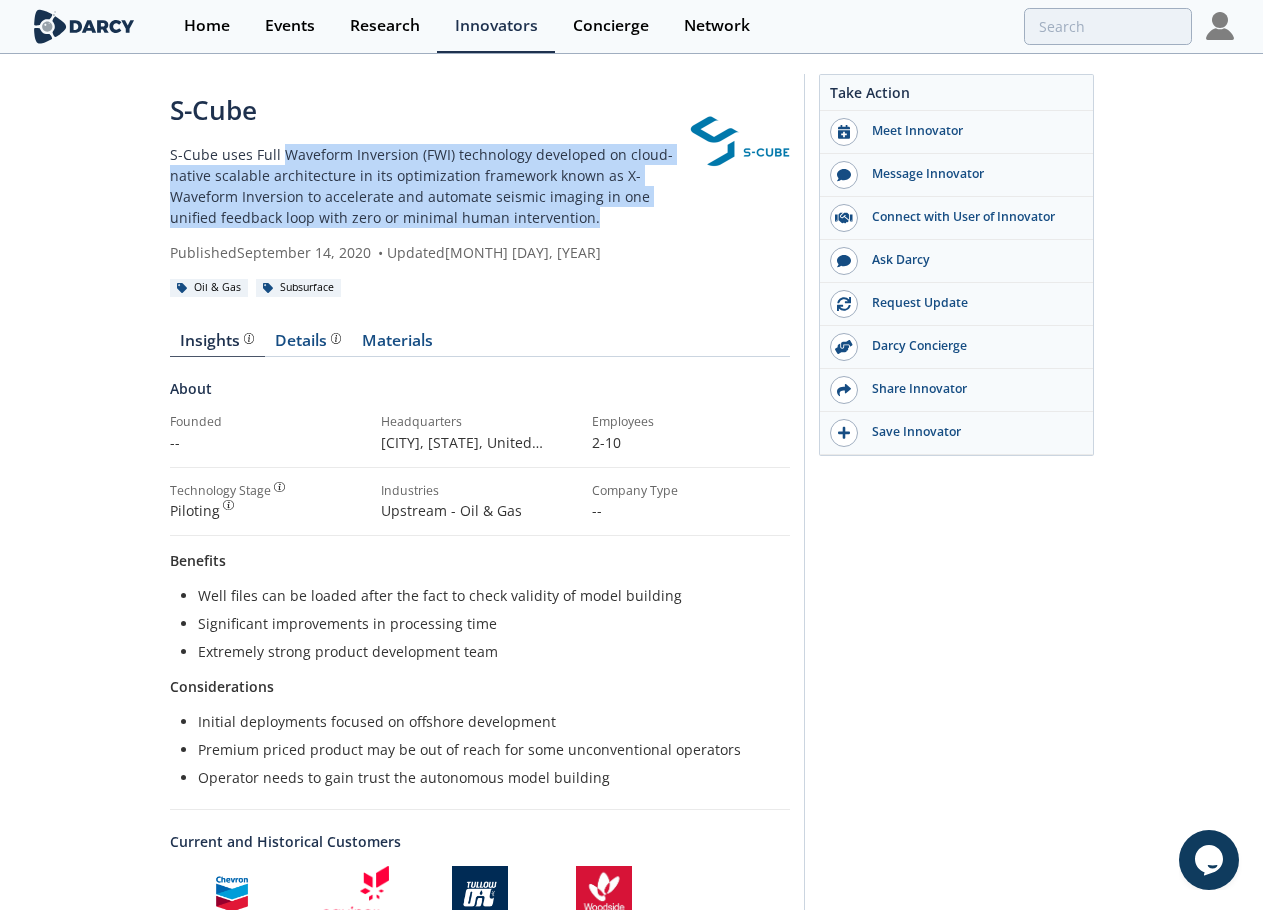 drag, startPoint x: 280, startPoint y: 156, endPoint x: 645, endPoint y: 220, distance: 370.56848 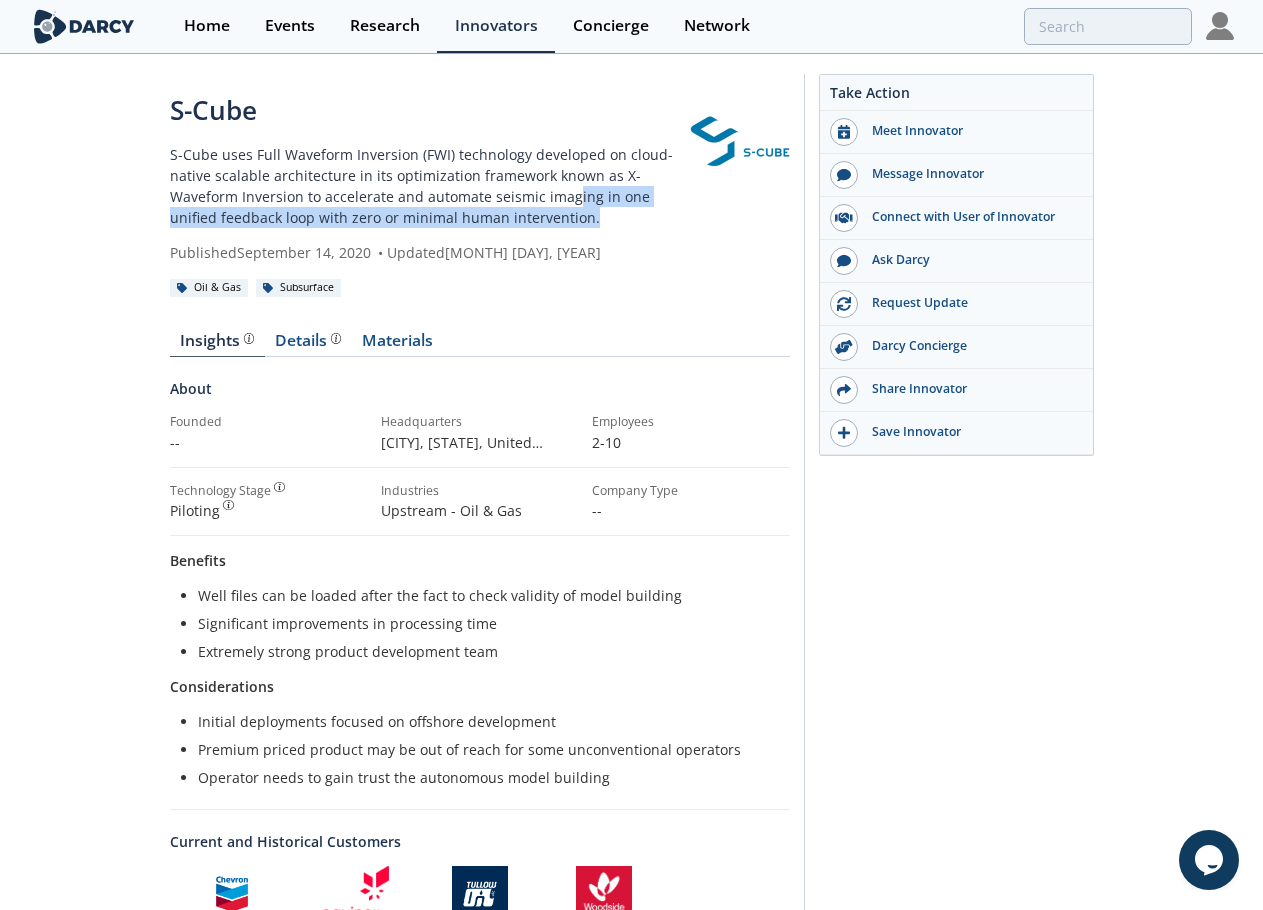 drag, startPoint x: 572, startPoint y: 193, endPoint x: 646, endPoint y: 217, distance: 77.7946 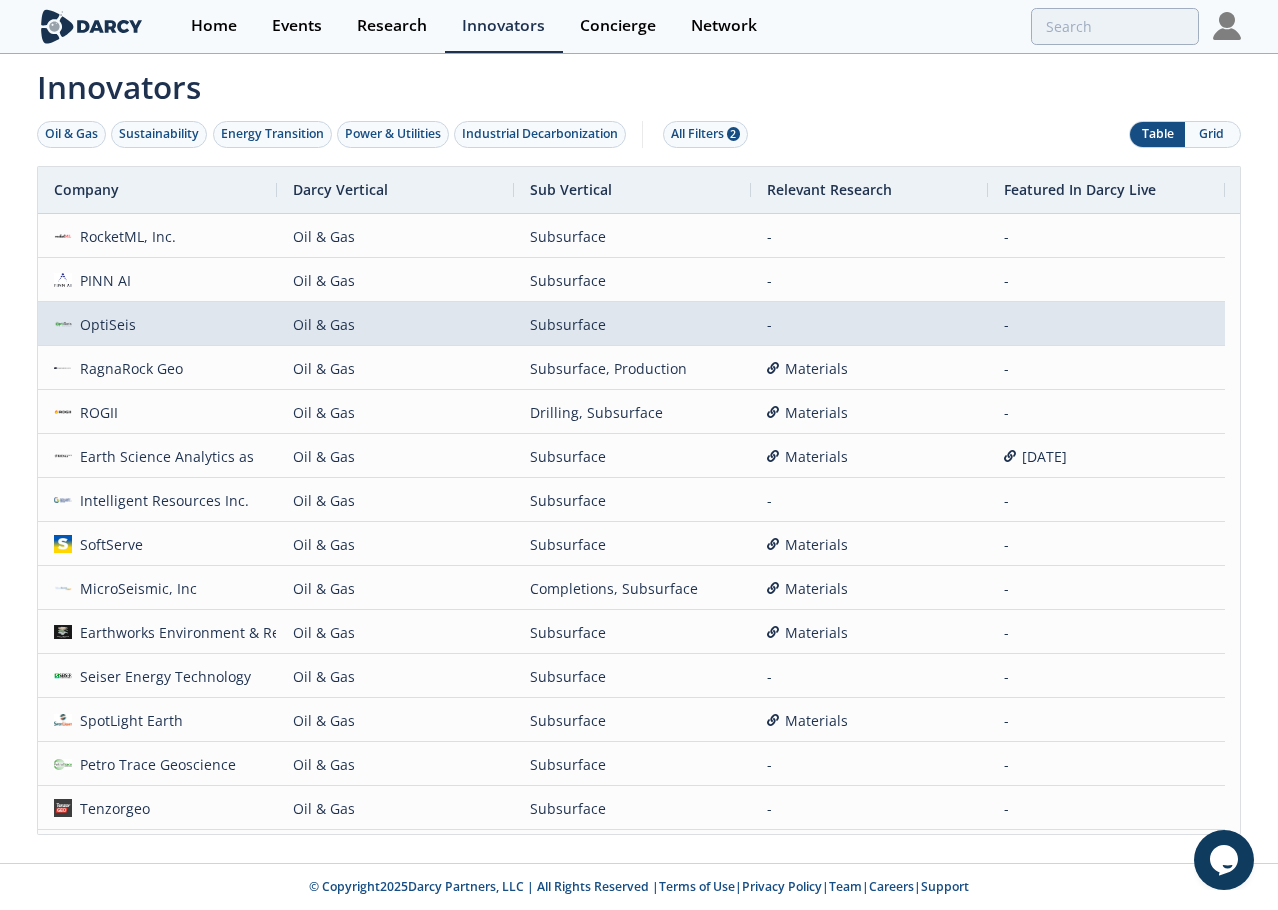 scroll, scrollTop: 524, scrollLeft: 0, axis: vertical 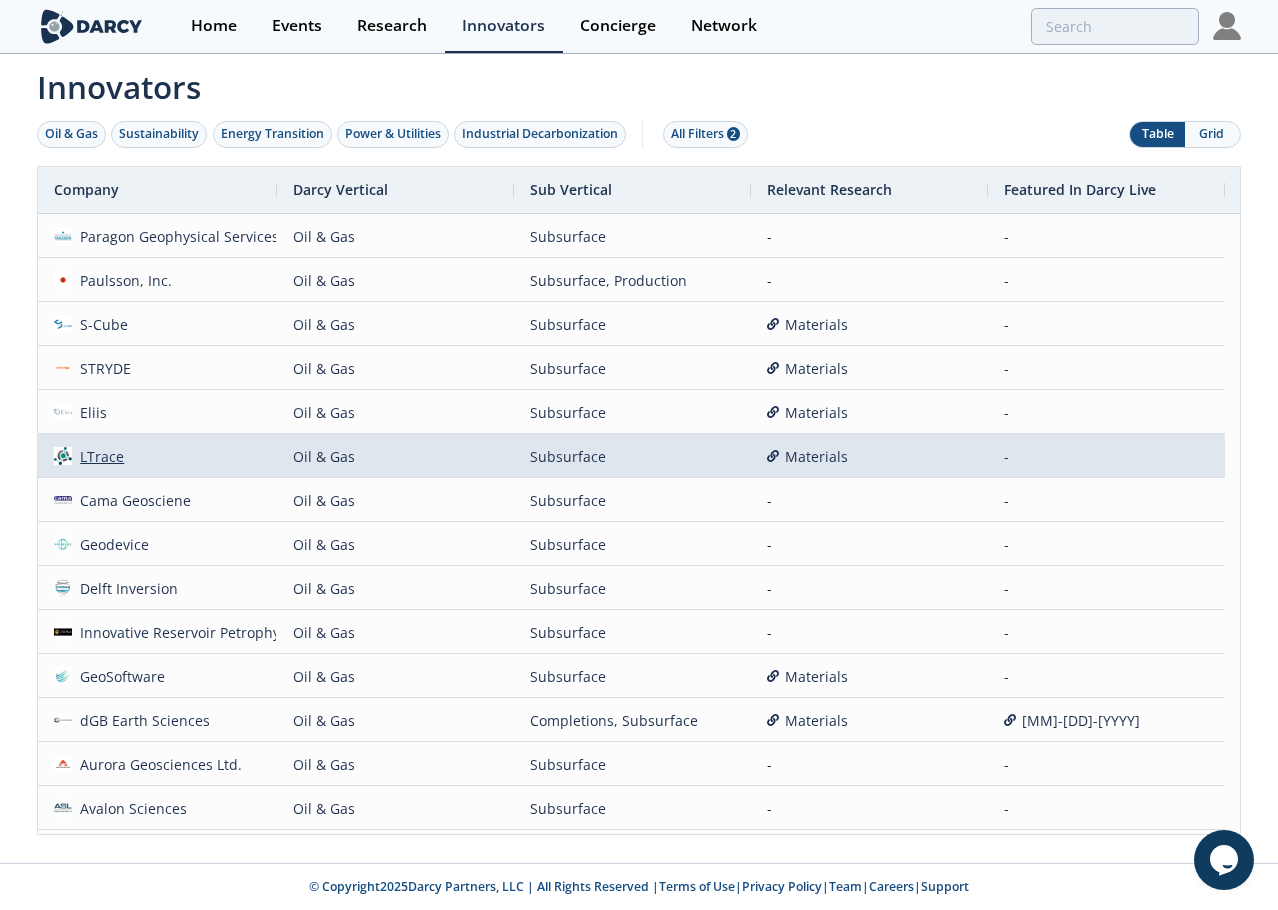 click on "LTrace" at bounding box center [98, 456] 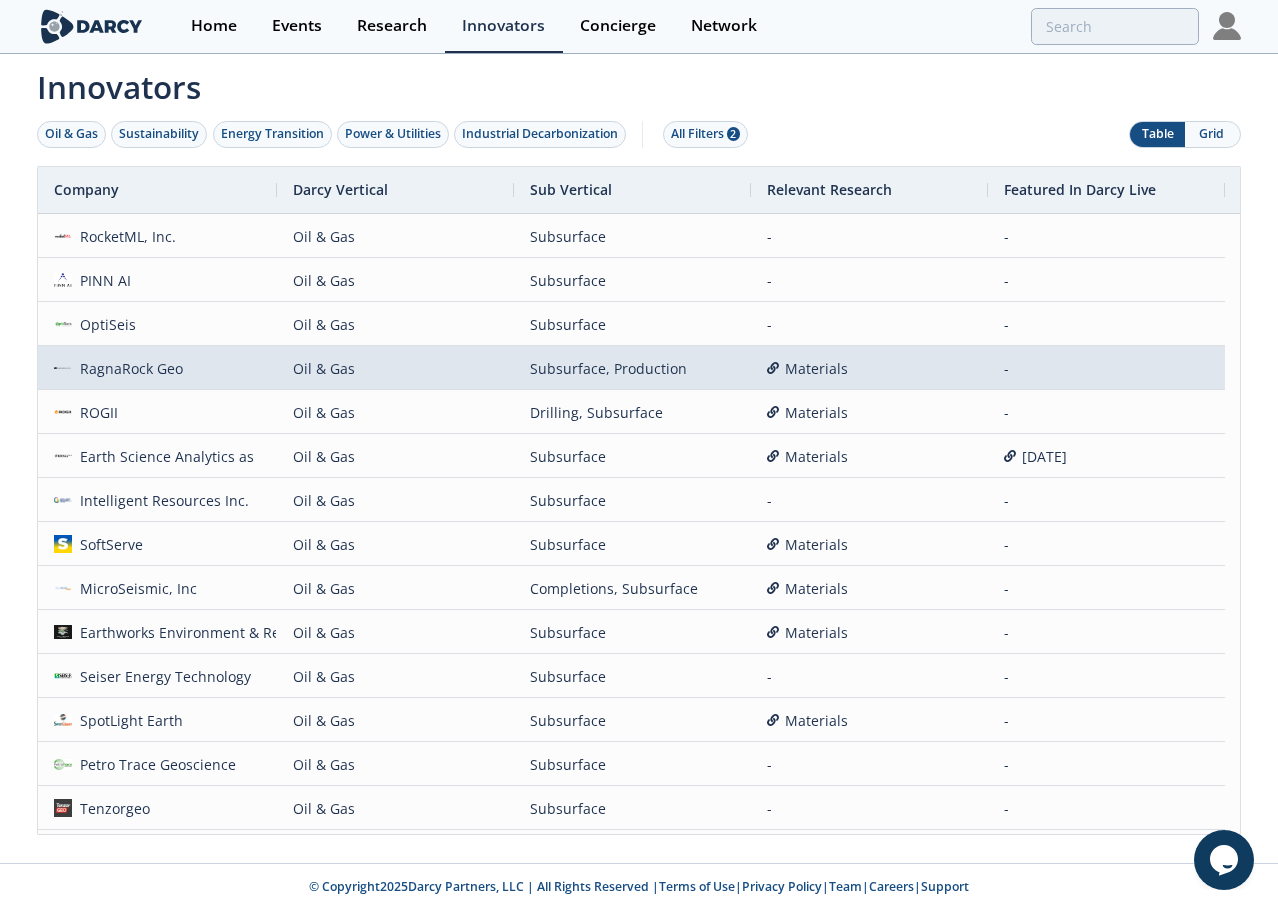 scroll, scrollTop: 200, scrollLeft: 0, axis: vertical 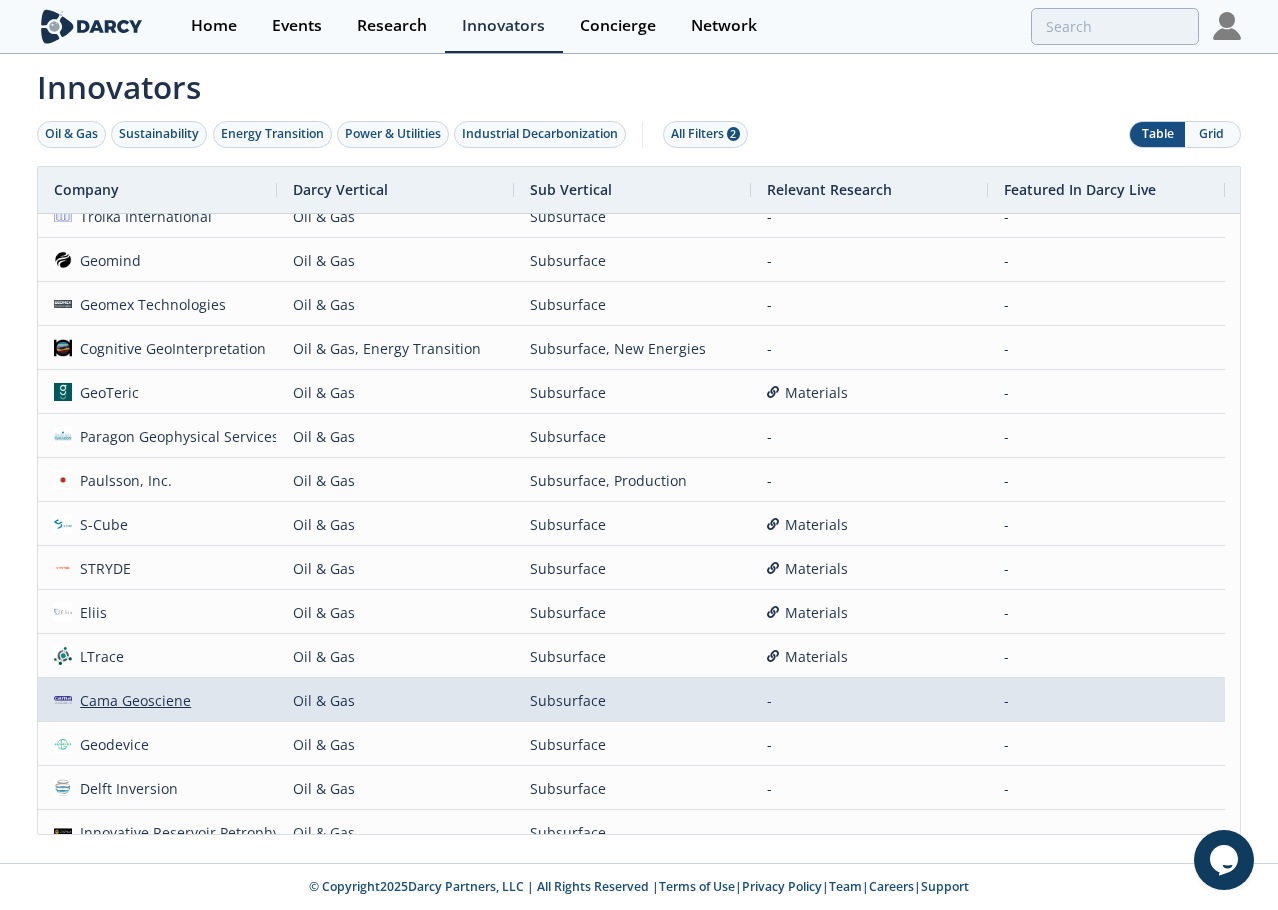 click on "Cama Geosciene" at bounding box center (132, 700) 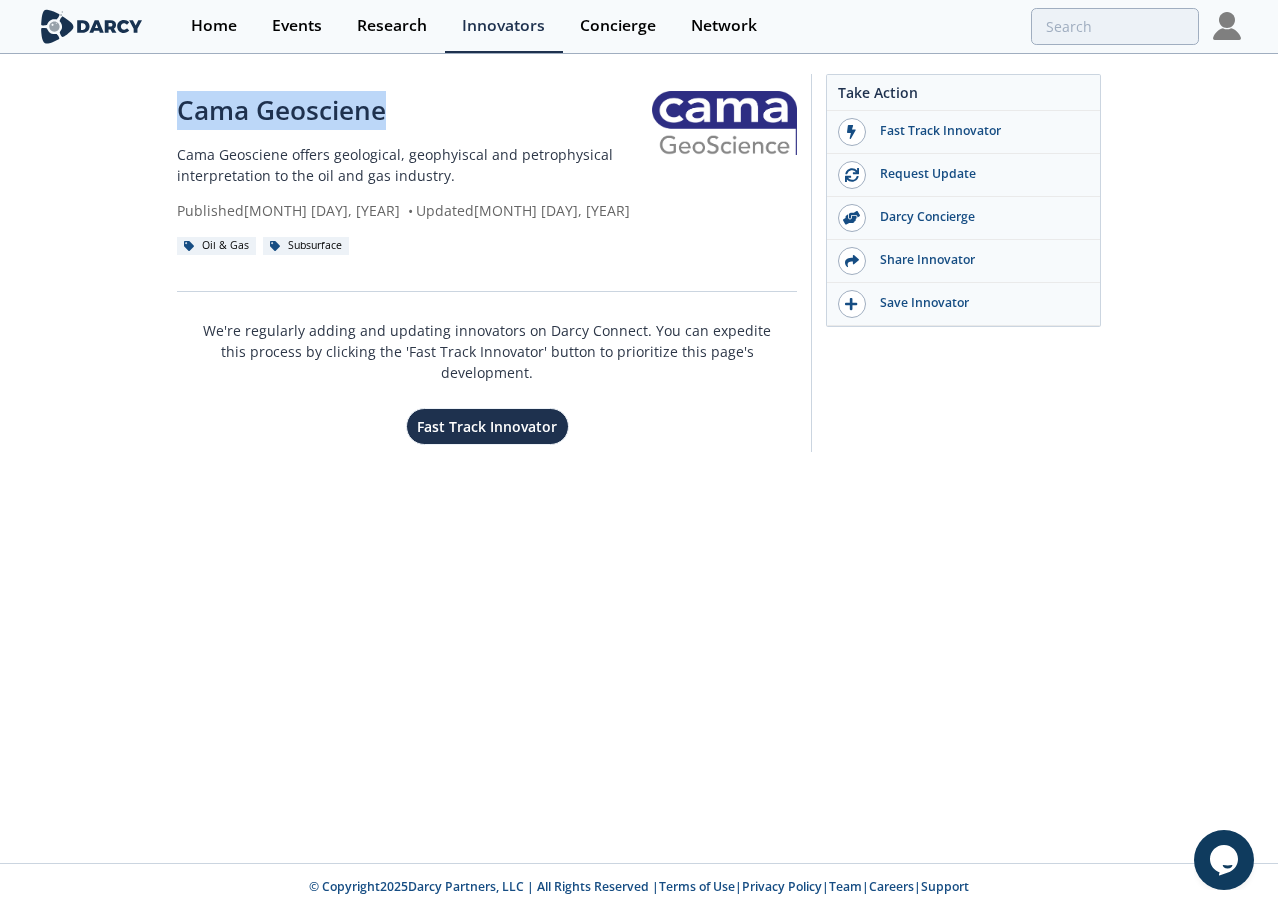 drag, startPoint x: 177, startPoint y: 106, endPoint x: 424, endPoint y: 126, distance: 247.8084 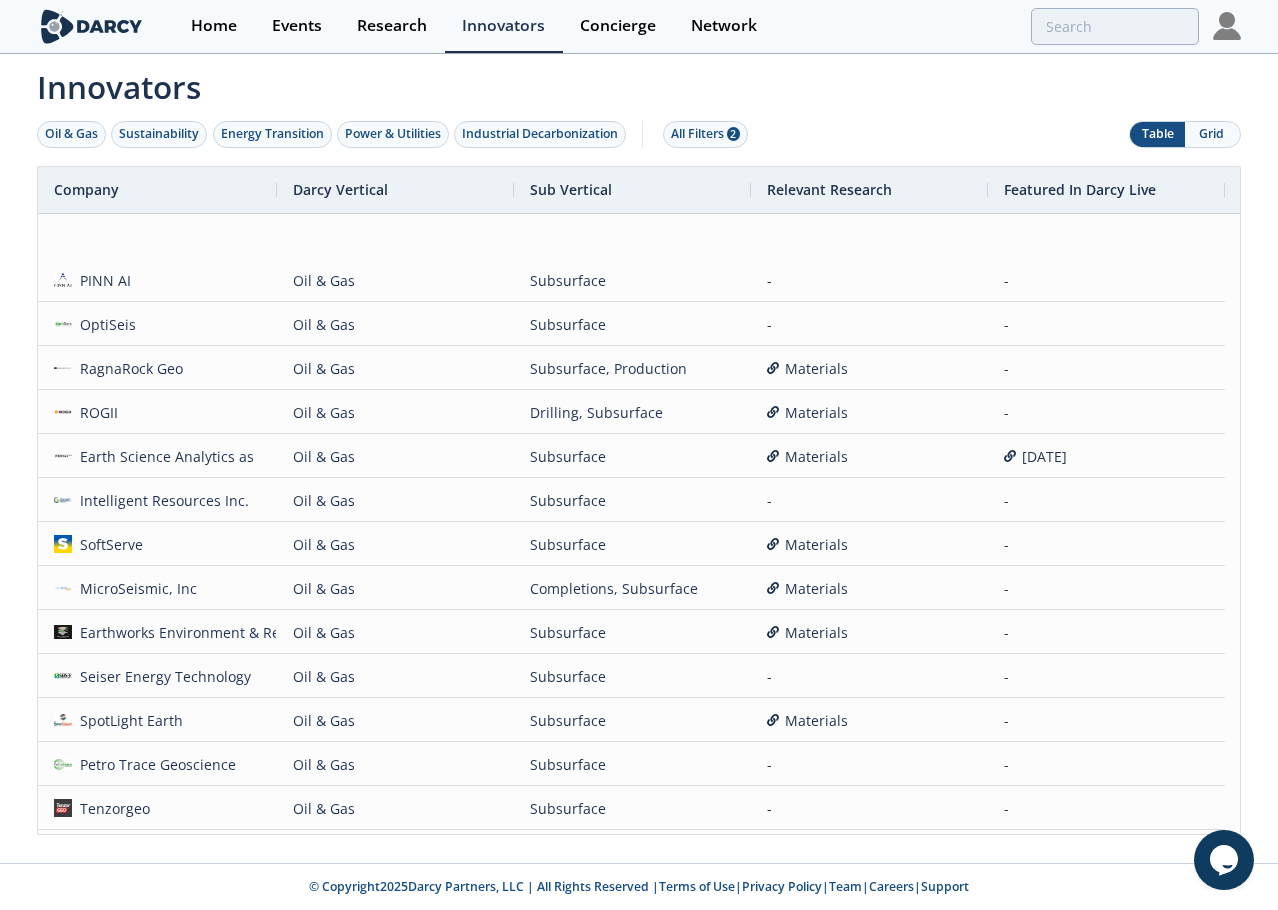 scroll, scrollTop: 500, scrollLeft: 0, axis: vertical 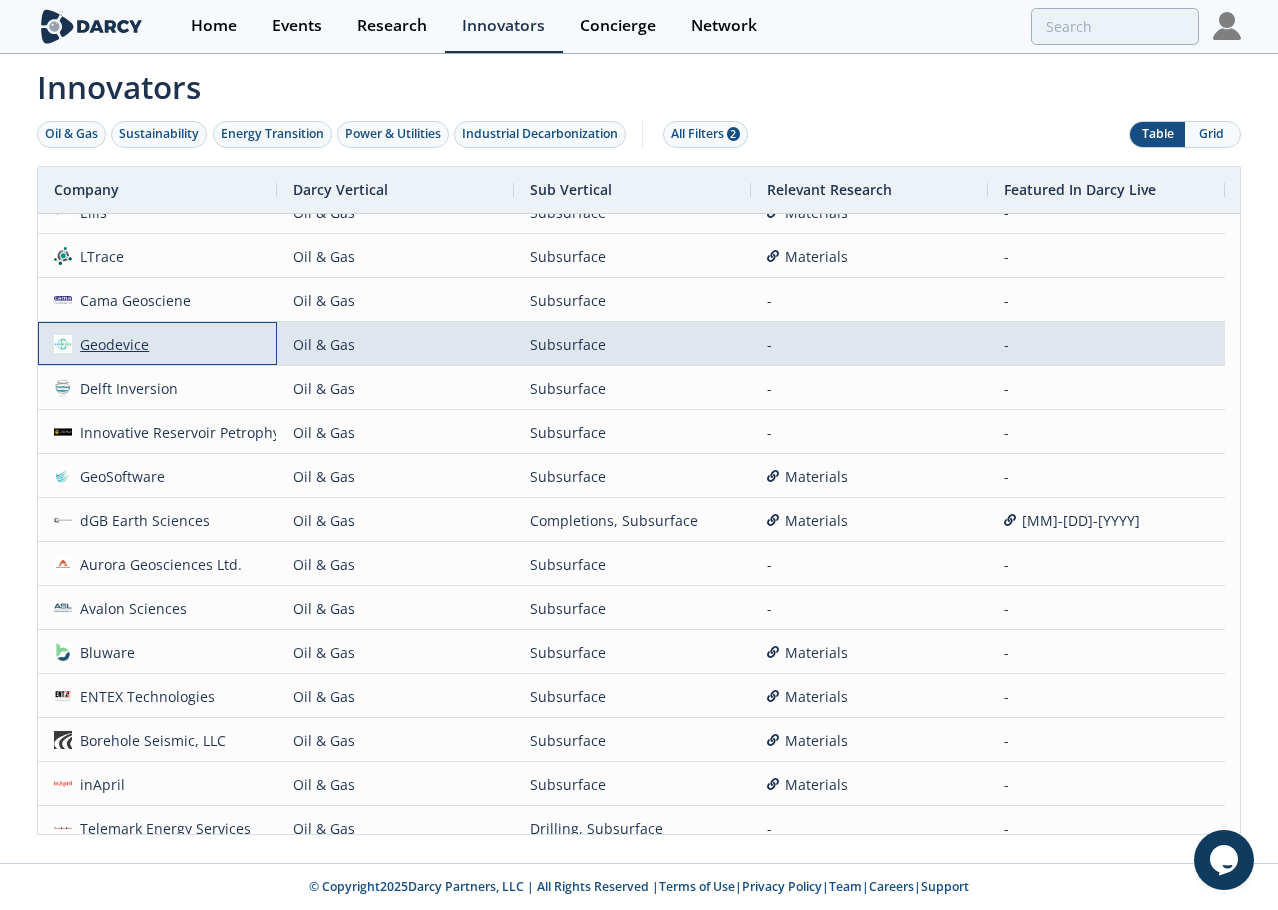 click on "Geodevice" at bounding box center (111, 344) 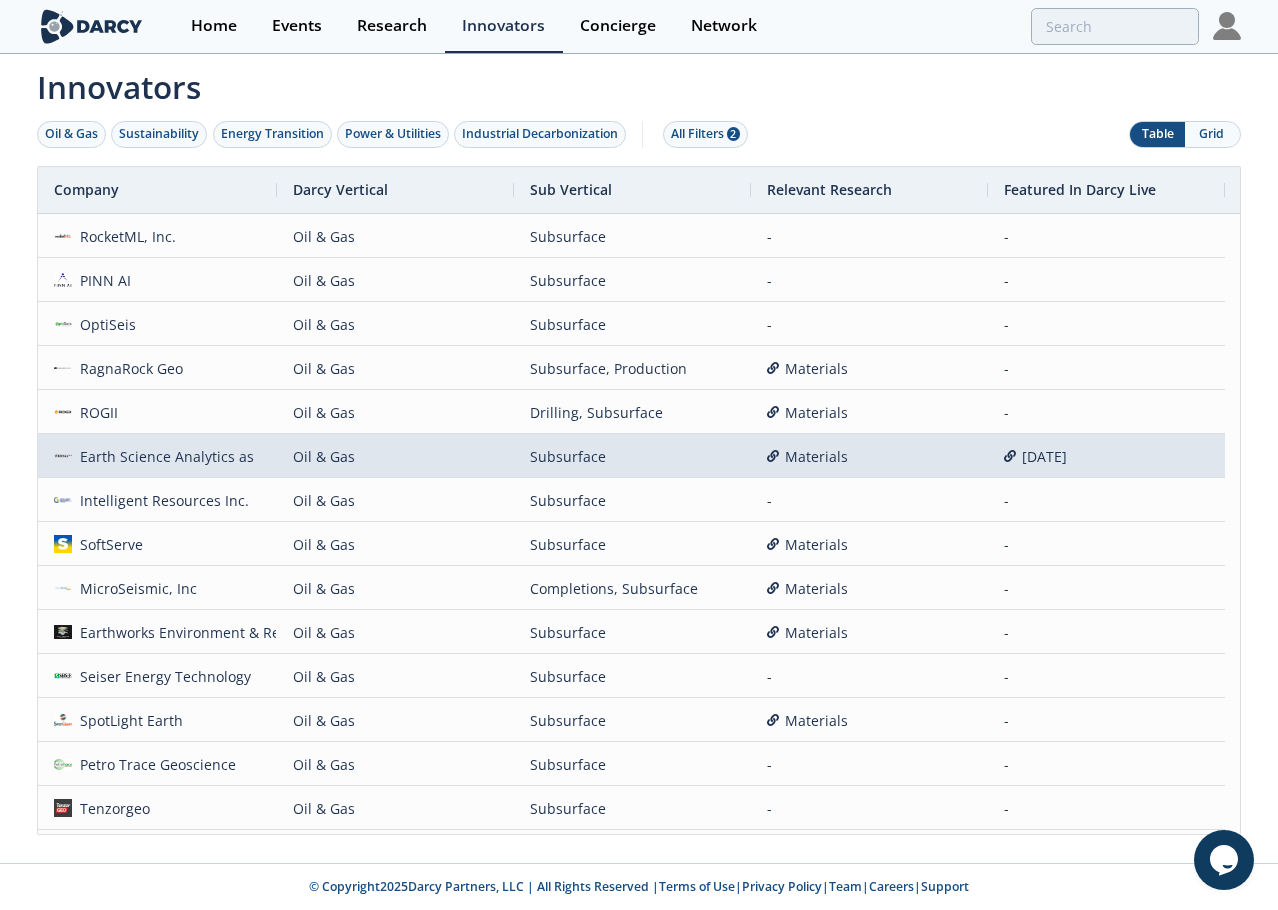 scroll, scrollTop: 400, scrollLeft: 0, axis: vertical 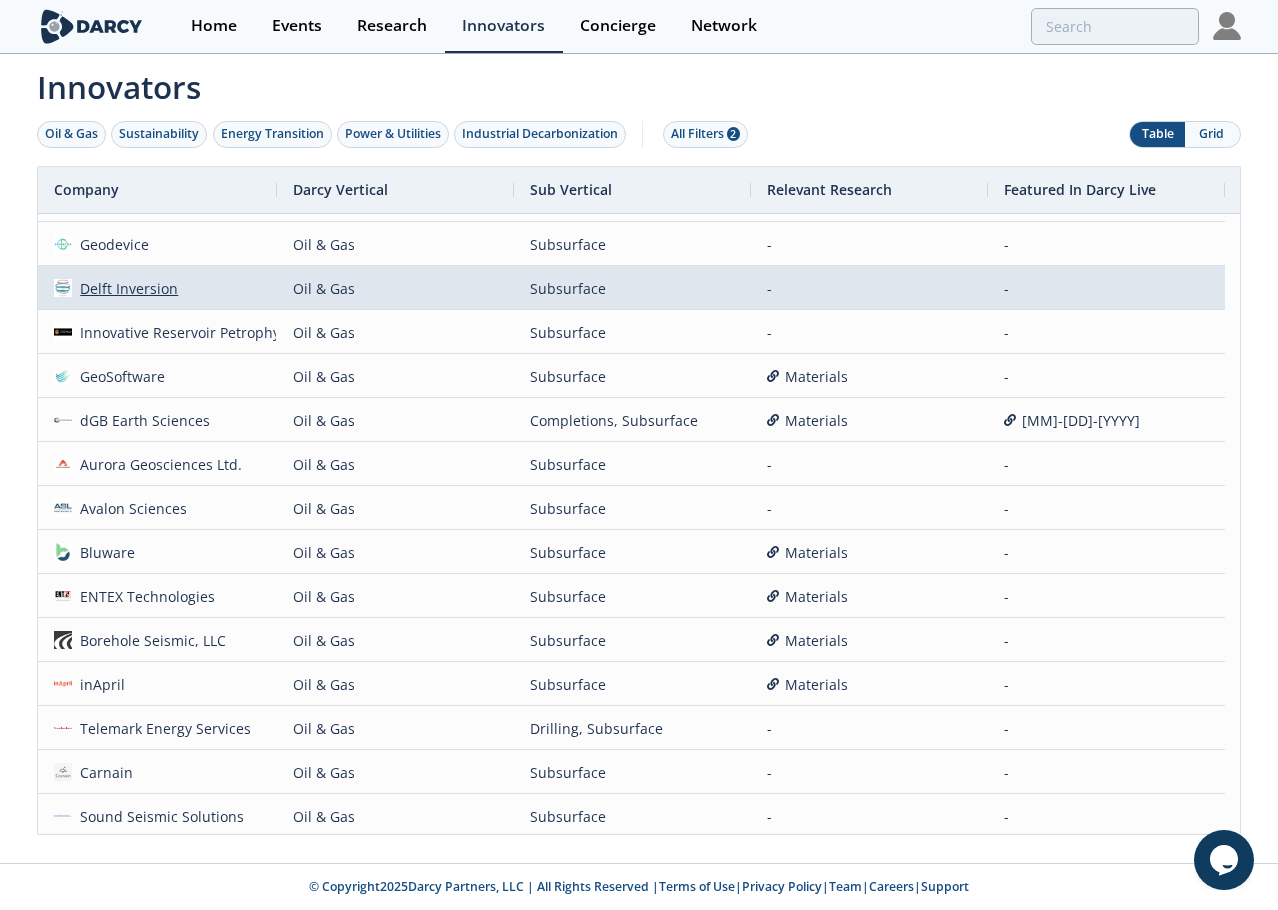 click on "Delft Inversion" at bounding box center [125, 288] 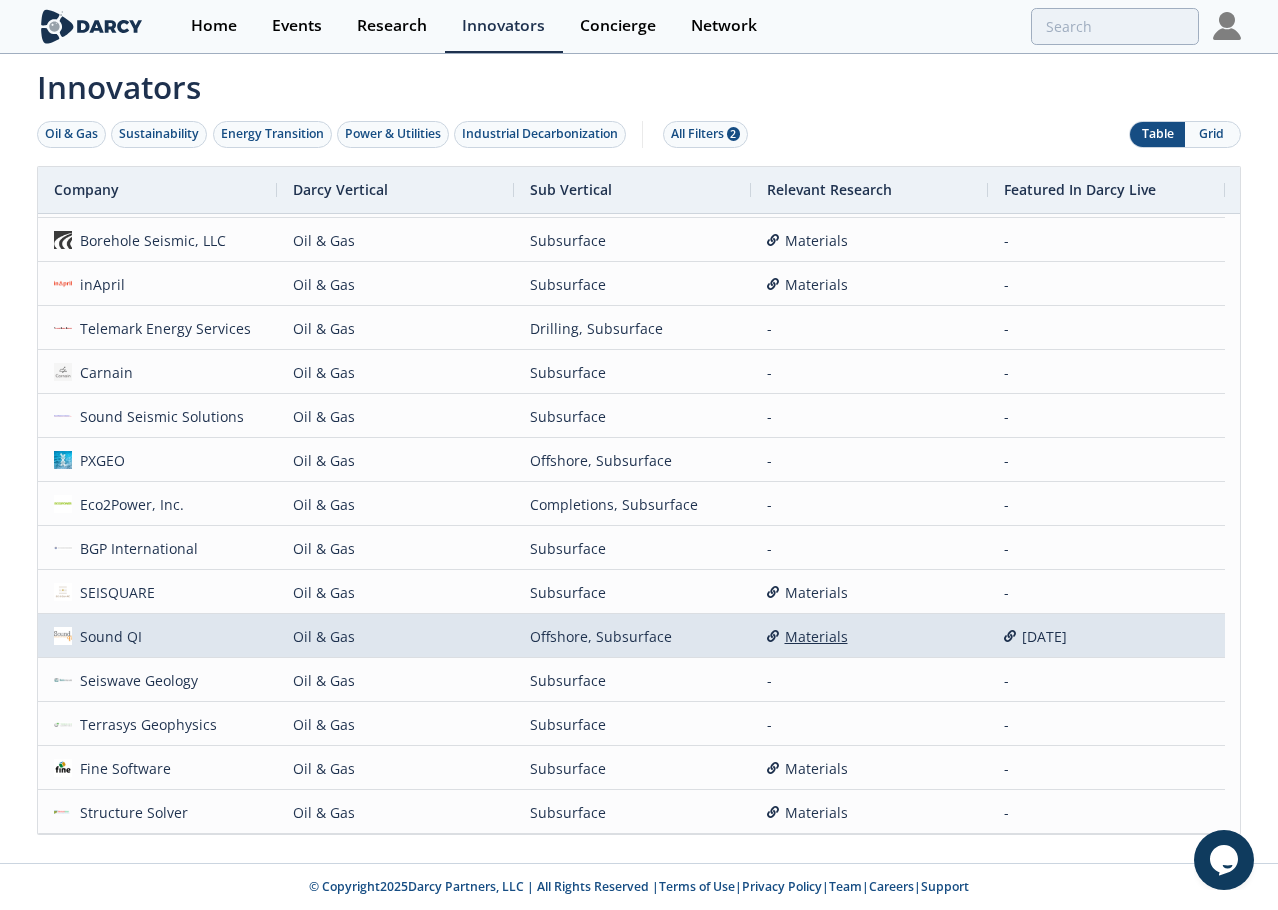 scroll, scrollTop: 2824, scrollLeft: 0, axis: vertical 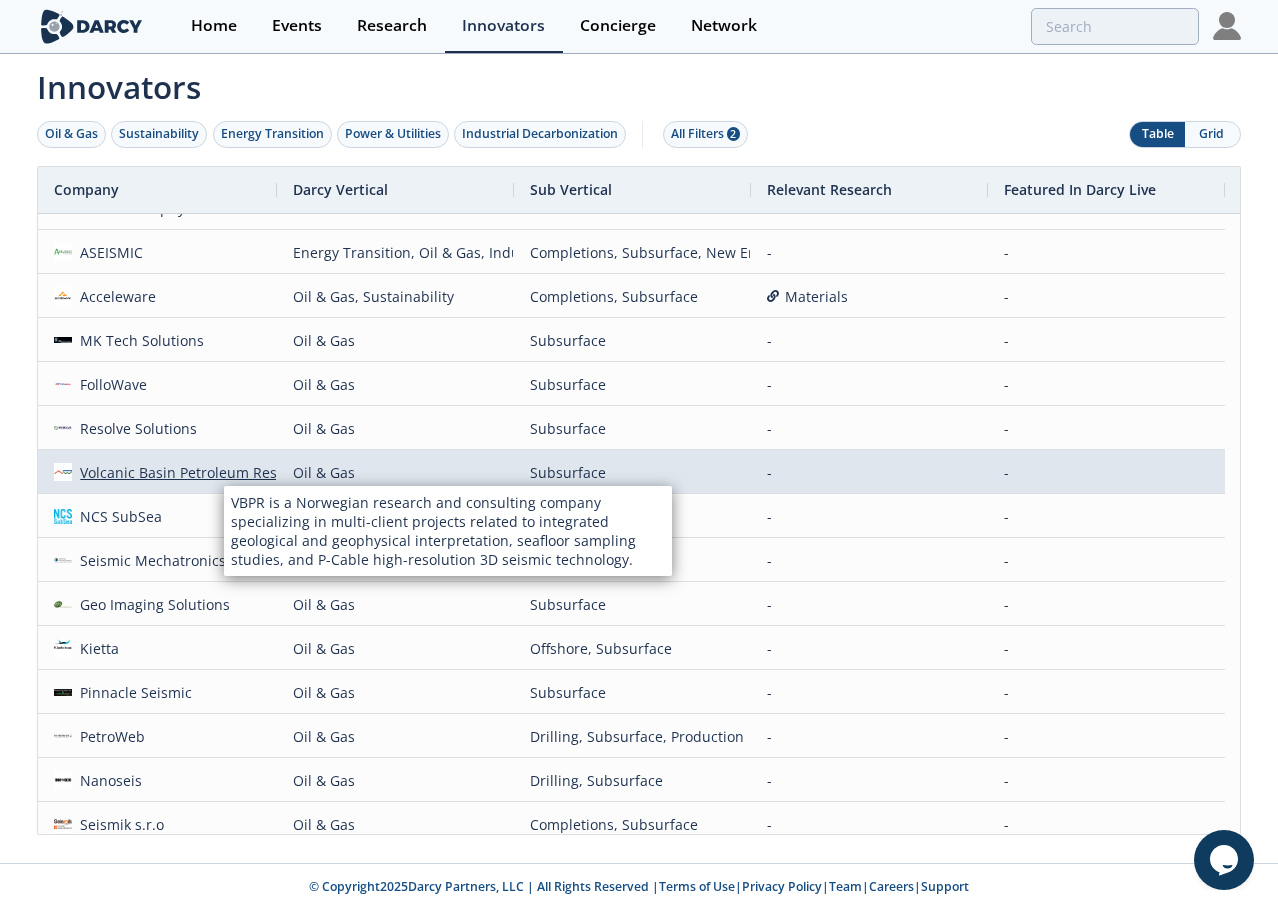 click on "Volcanic Basin Petroleum Research" at bounding box center (194, 472) 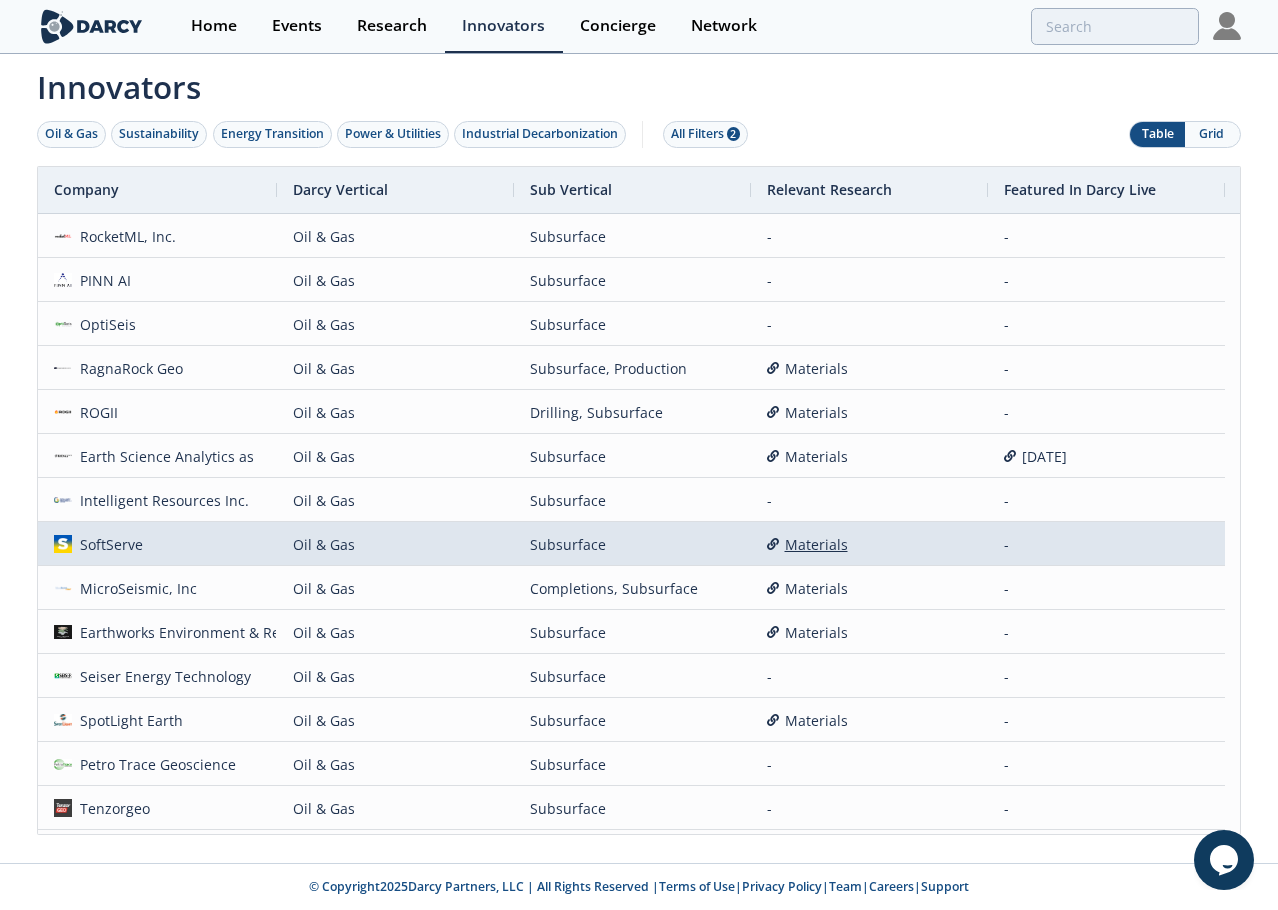 scroll, scrollTop: 400, scrollLeft: 0, axis: vertical 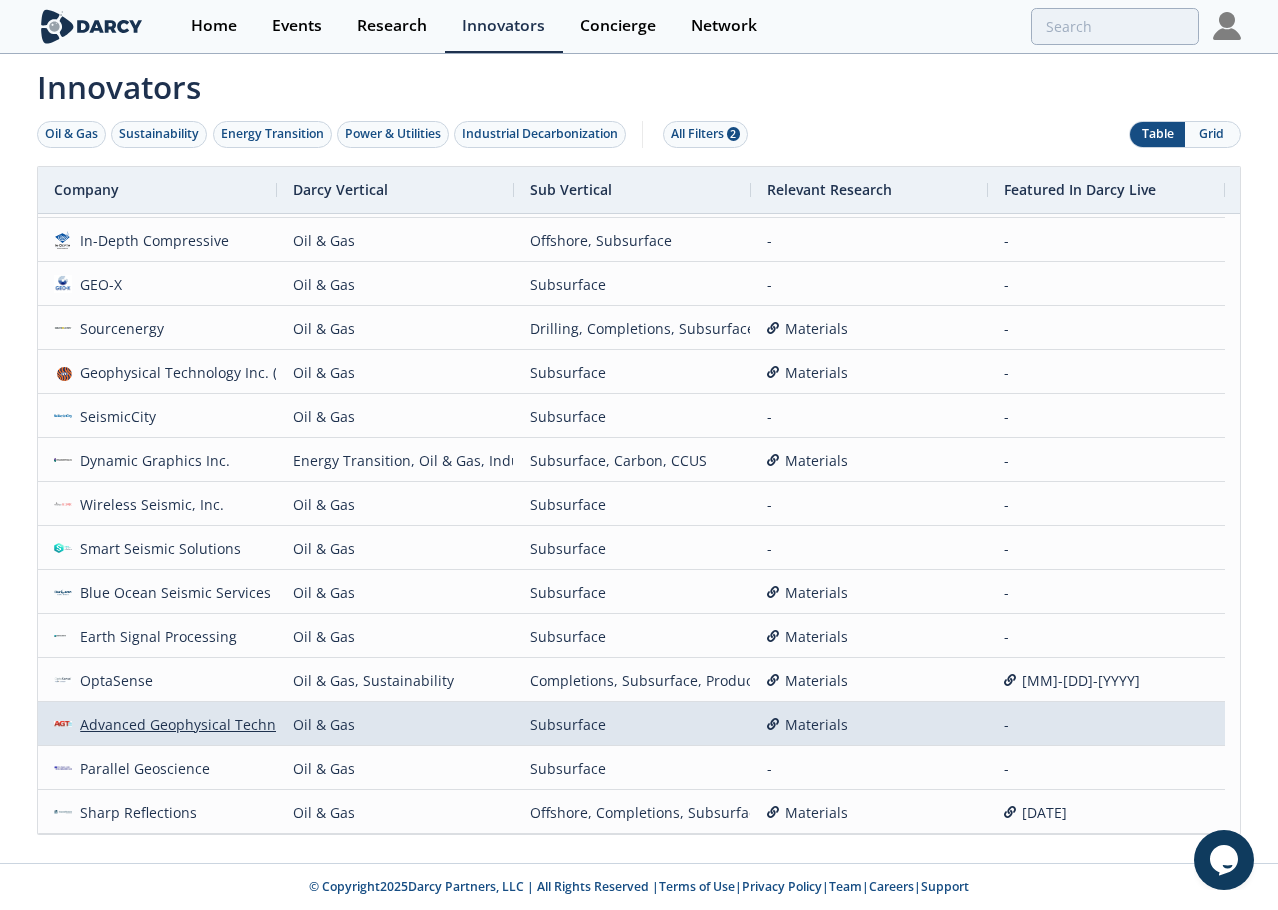 click on "Advanced Geophysical Technology, Inc." at bounding box center (208, 724) 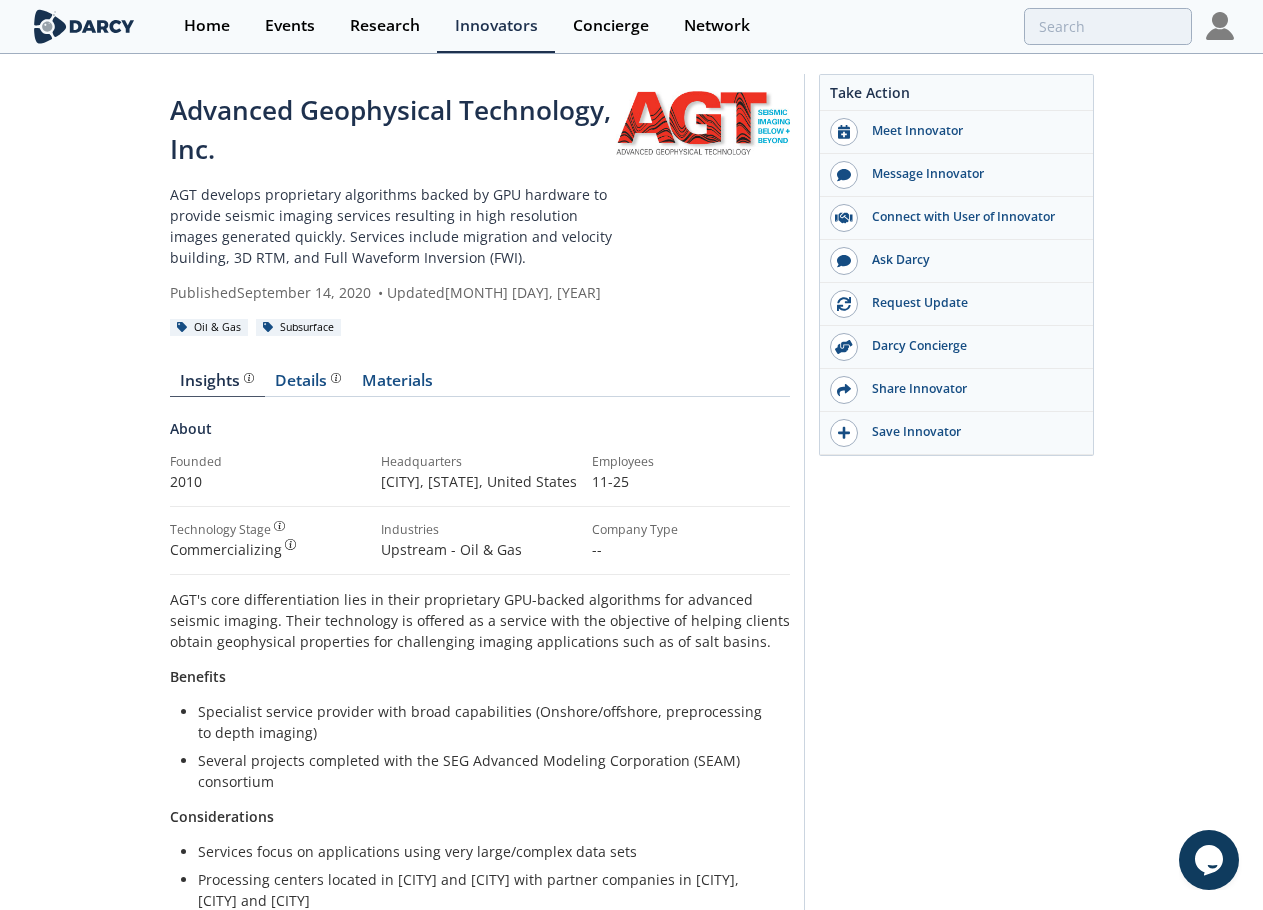click on "Advanced Geophysical Technology, Inc.
AGT develops proprietary algorithms backed by GPU hardware to provide seismic imaging services resulting in high resolution images generated quickly. Services include migration and velocity building, 3D RTM, and Full Waveform Inversion (FWI).
Published  [DATE]
•
Updated  [DATE]
Oil & Gas
Subsurface" at bounding box center [631, 714] 